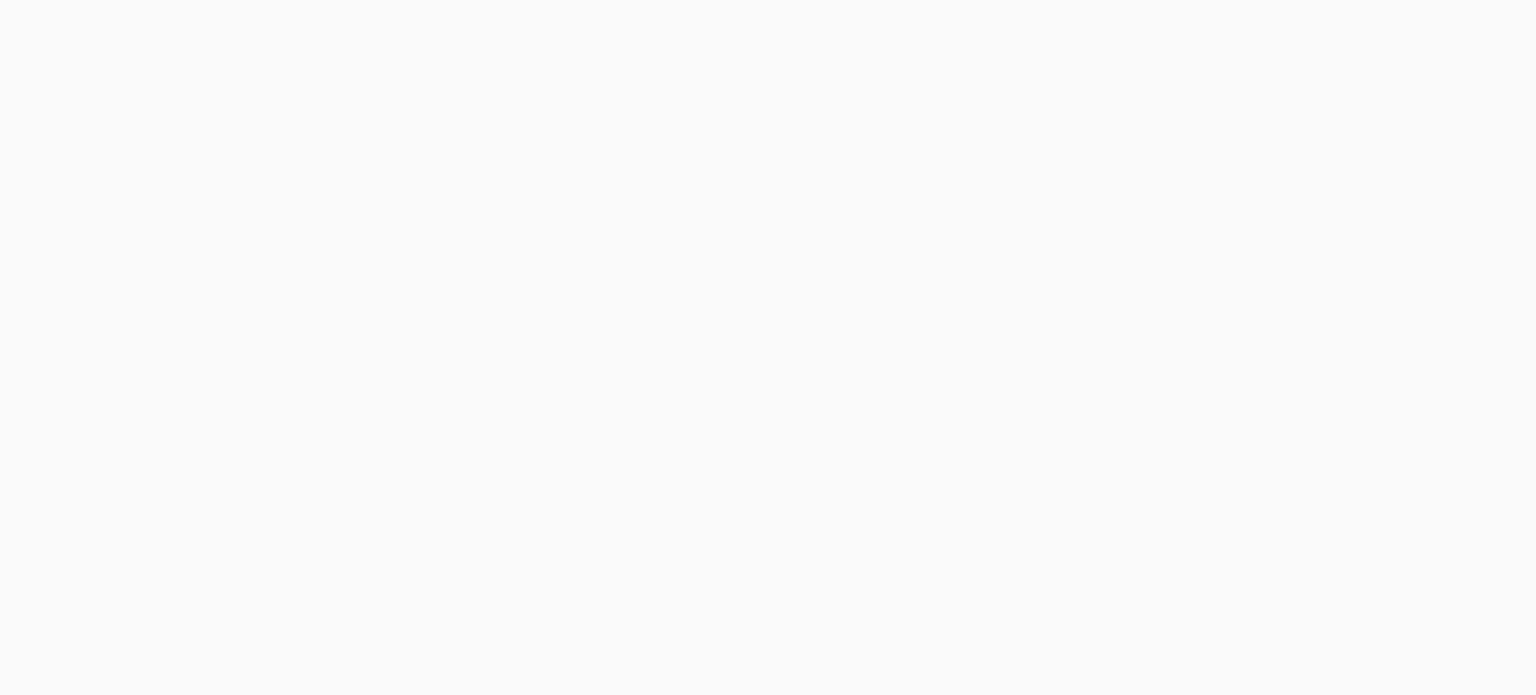 scroll, scrollTop: 0, scrollLeft: 0, axis: both 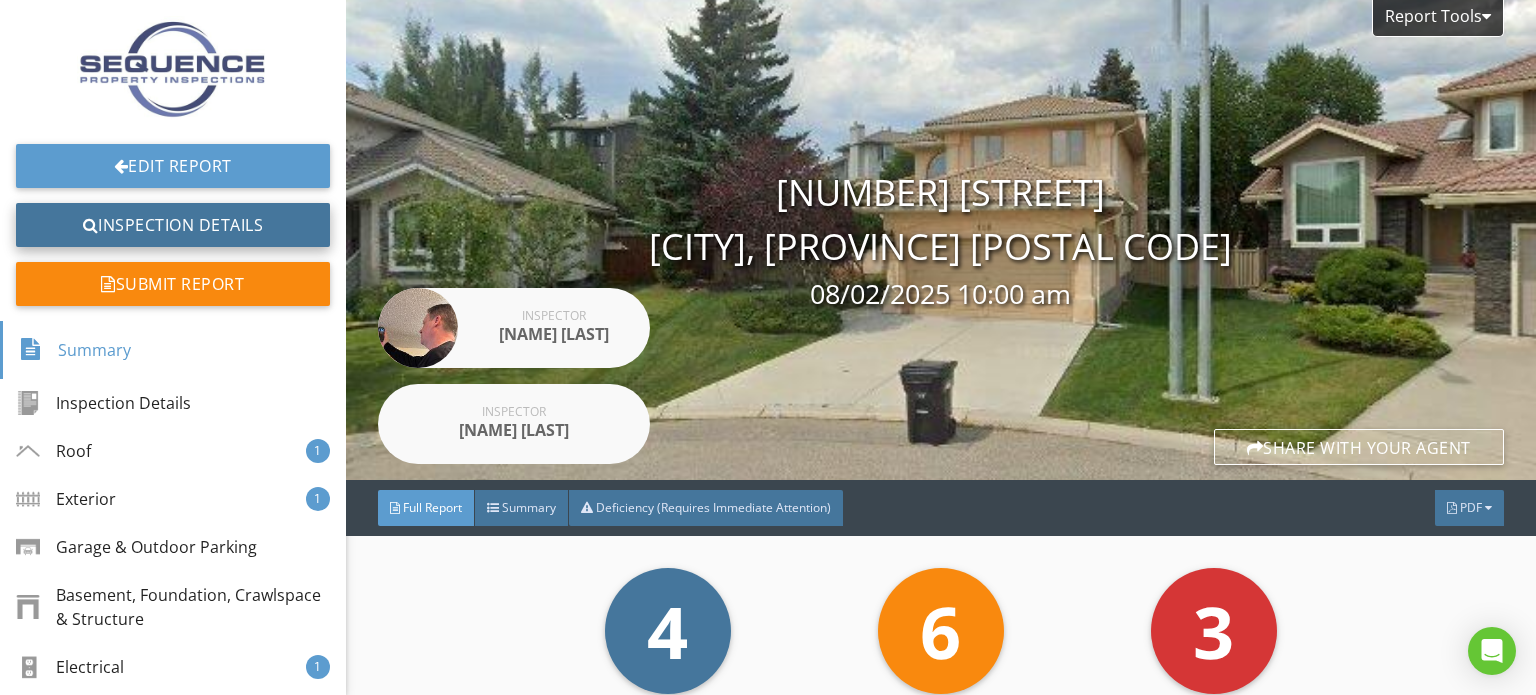 click on "Inspection Details" at bounding box center (173, 225) 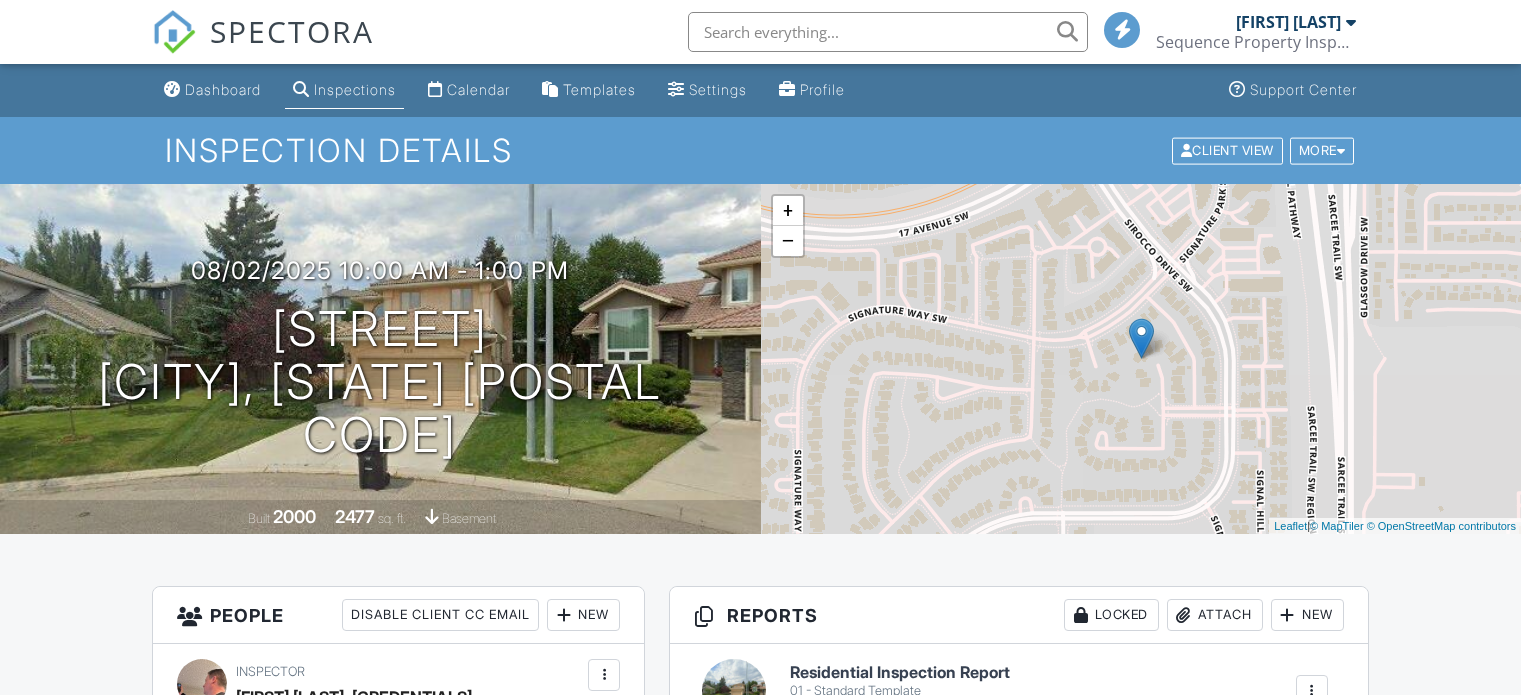 scroll, scrollTop: 200, scrollLeft: 0, axis: vertical 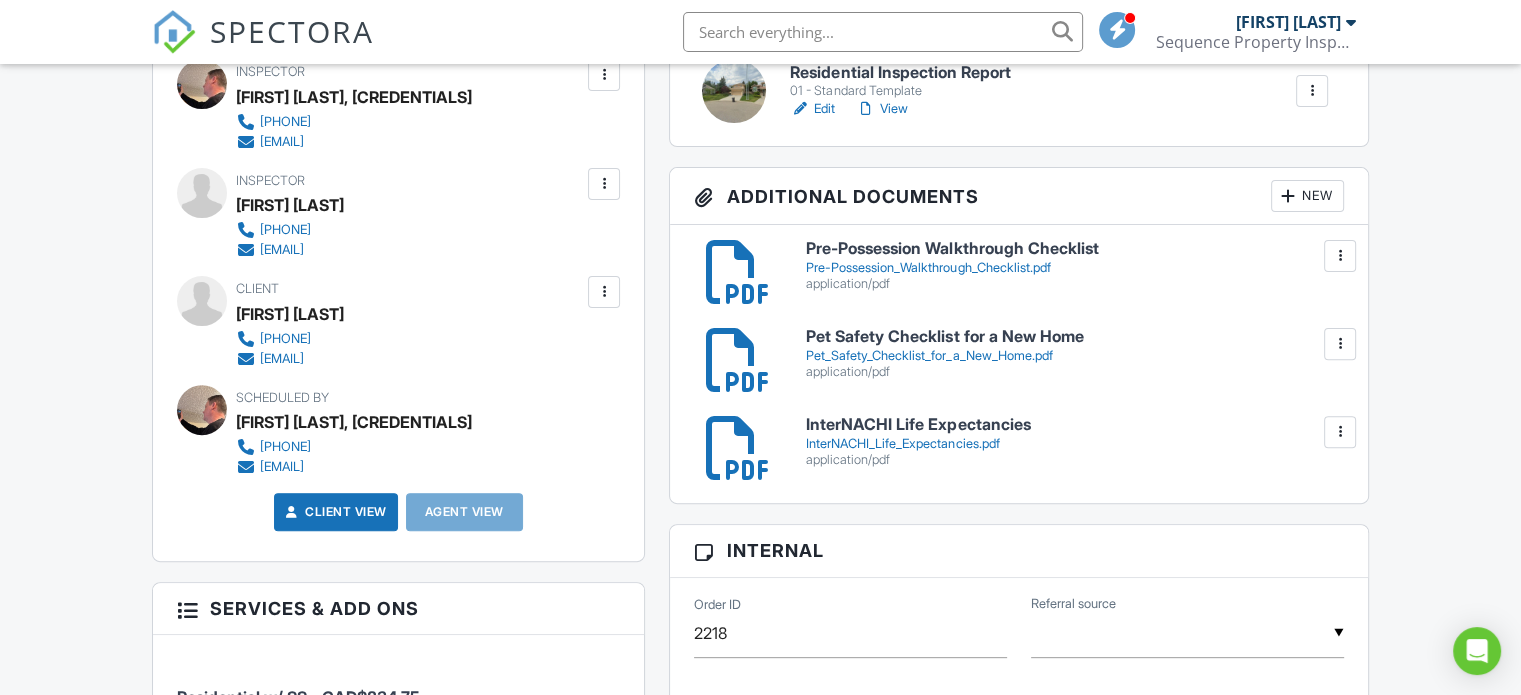 click on "Edit" at bounding box center [812, 109] 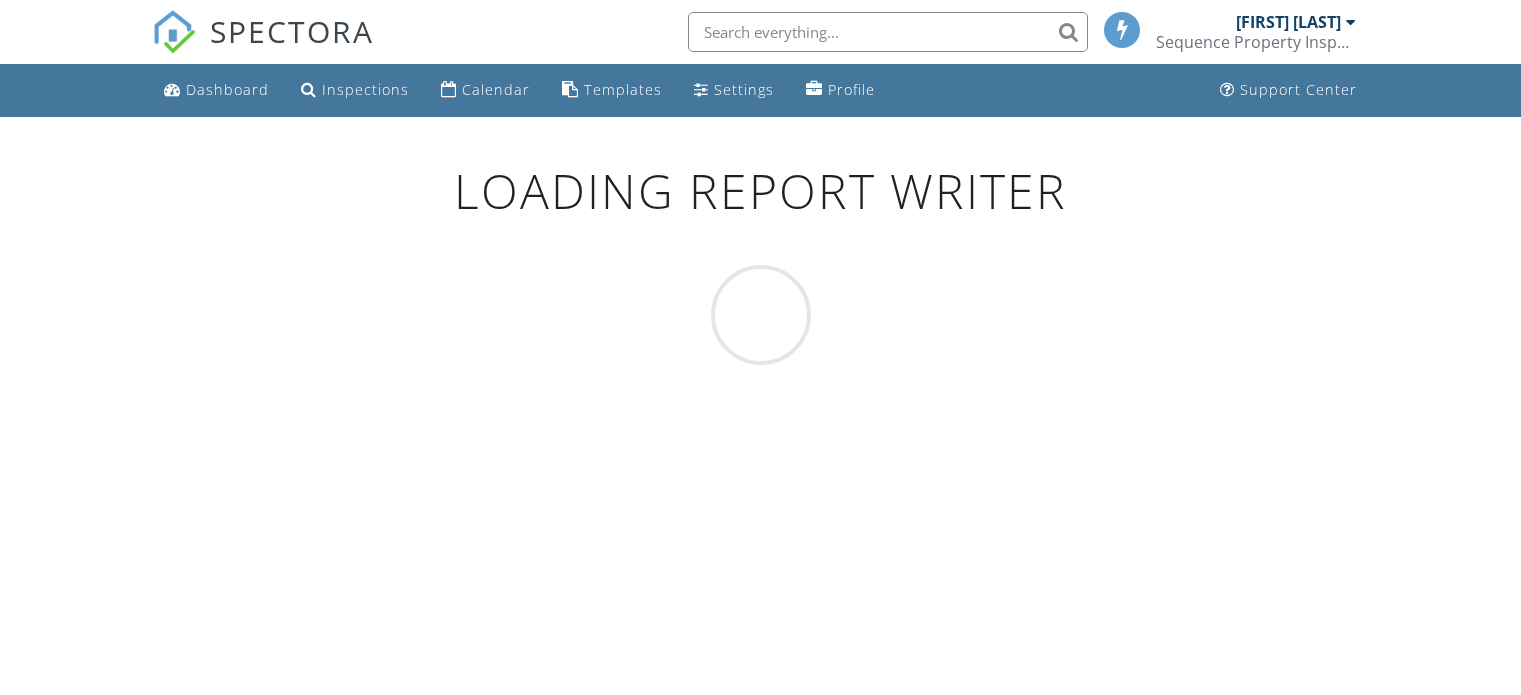 scroll, scrollTop: 0, scrollLeft: 0, axis: both 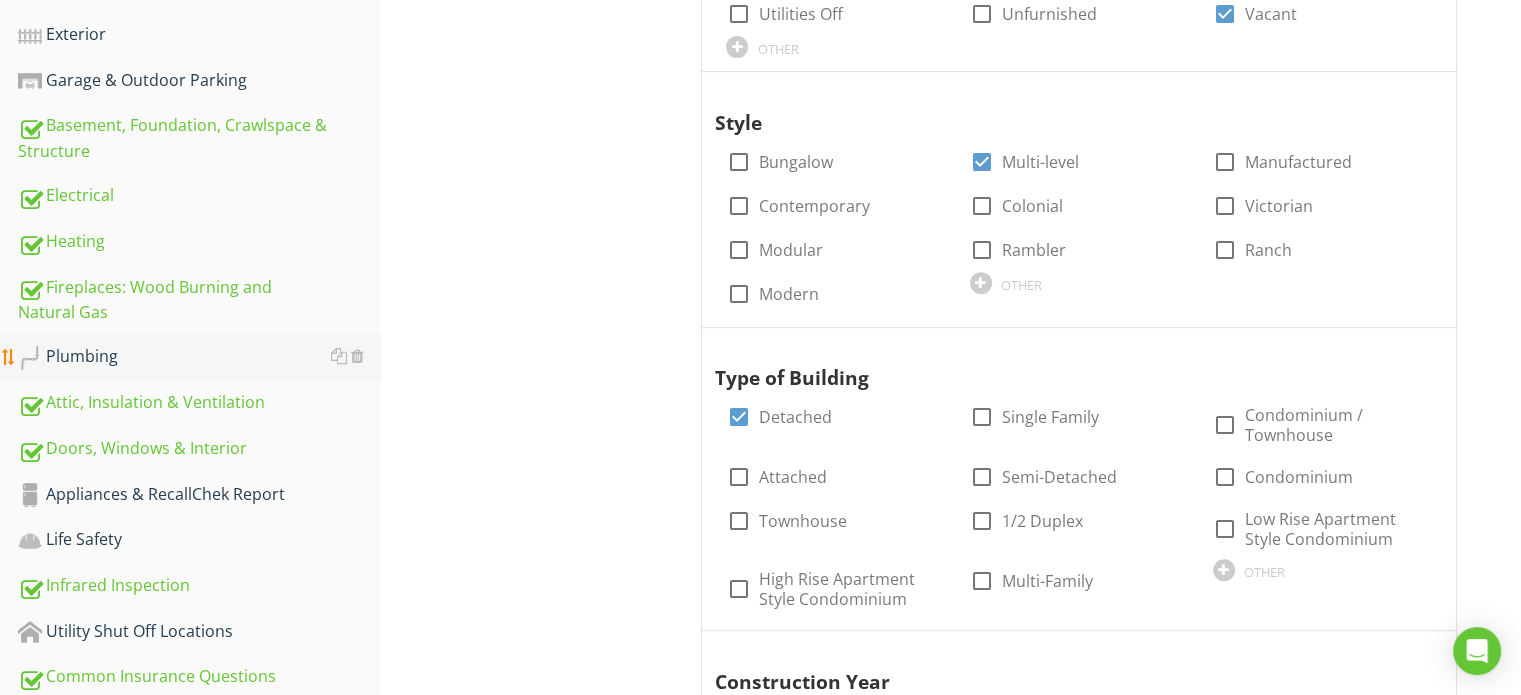 click on "Plumbing" at bounding box center [199, 357] 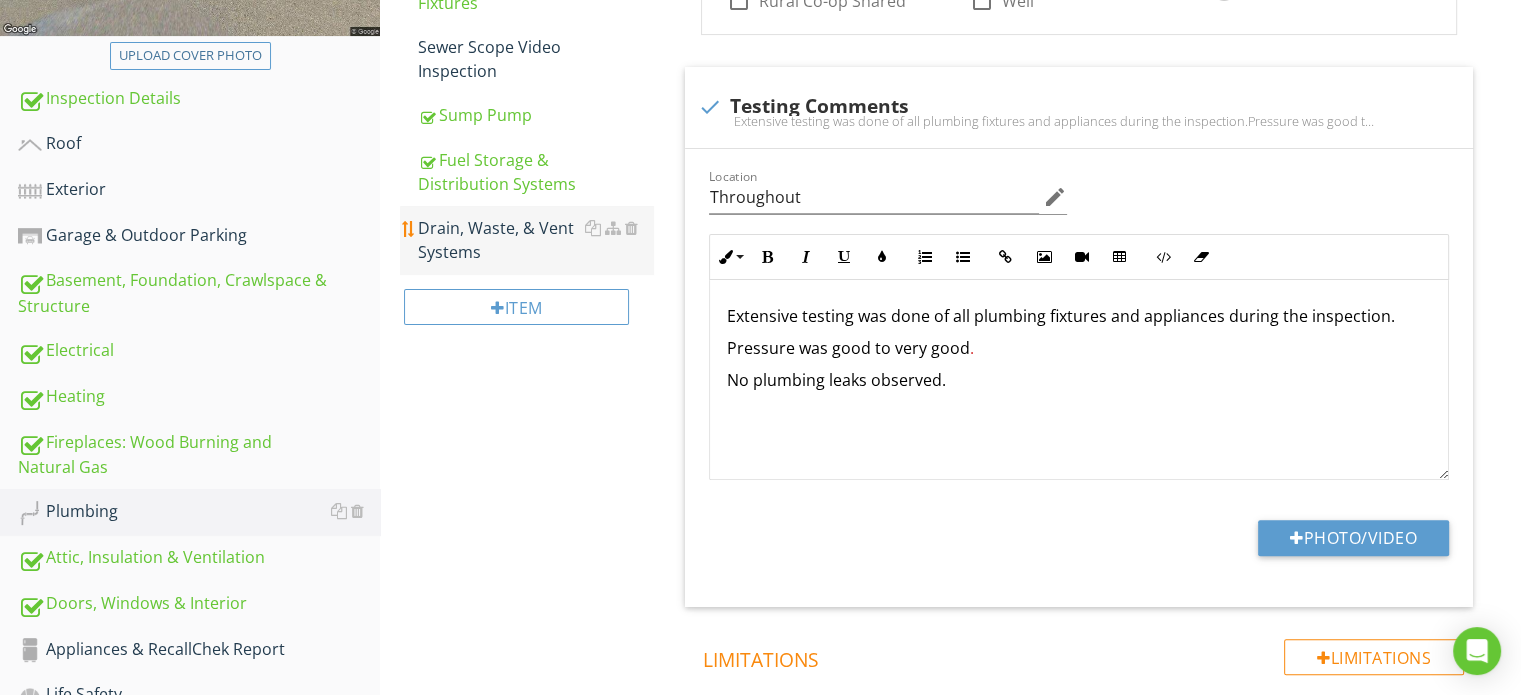 scroll, scrollTop: 600, scrollLeft: 0, axis: vertical 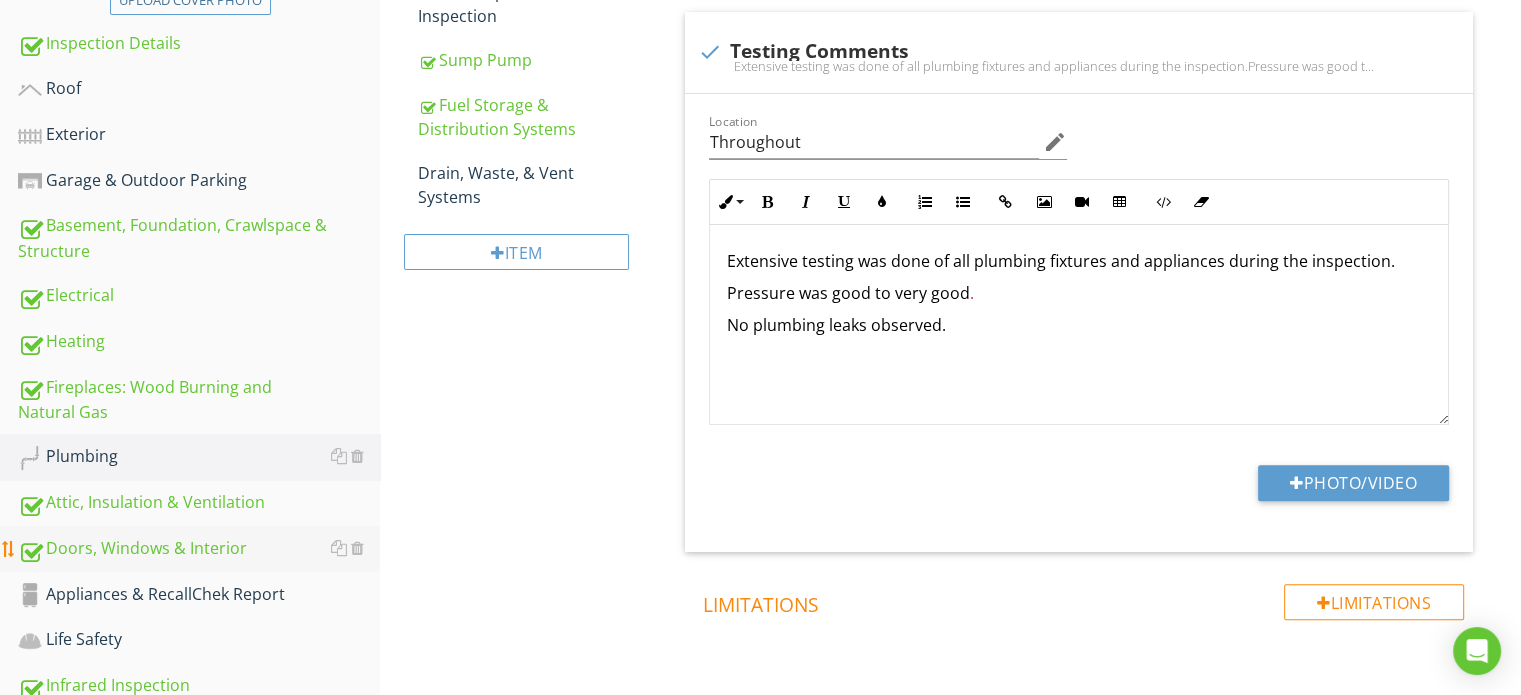 click on "Doors, Windows & Interior" at bounding box center [199, 549] 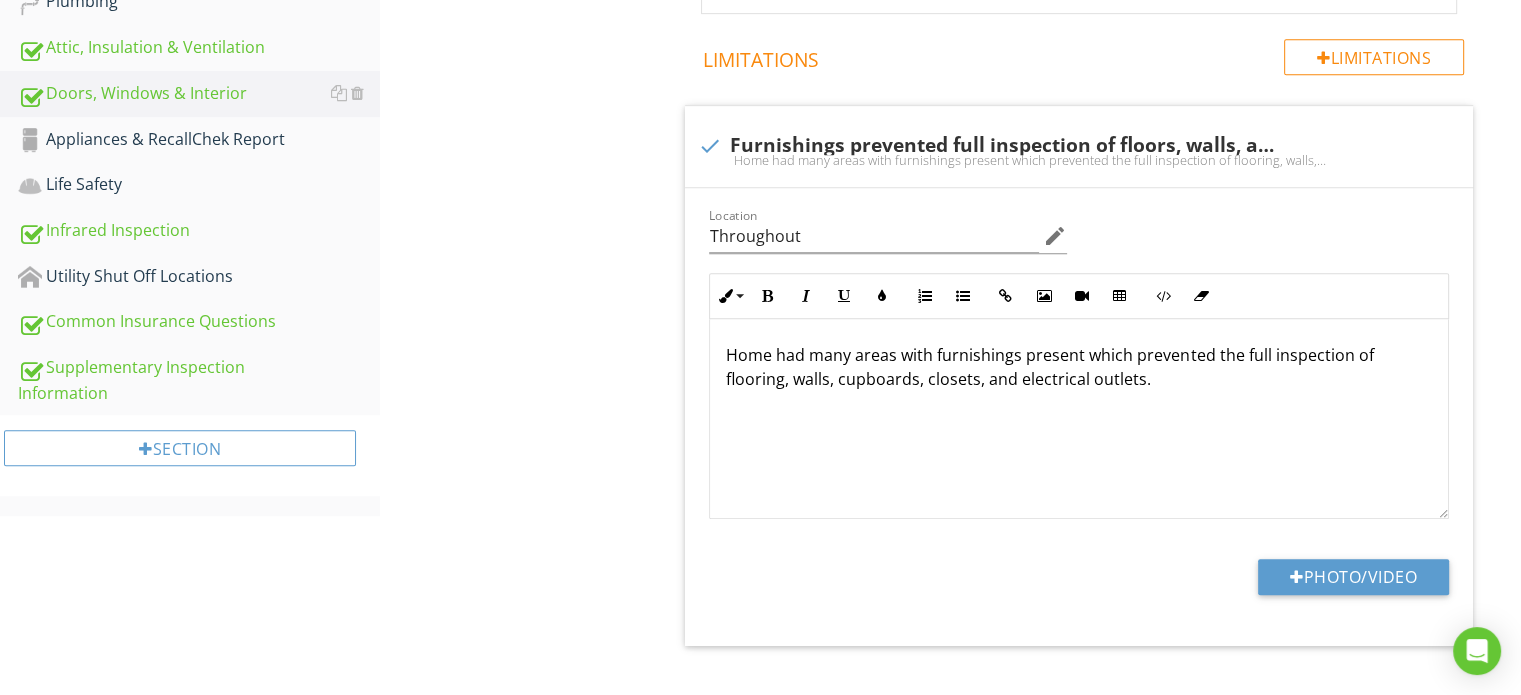 scroll, scrollTop: 1084, scrollLeft: 0, axis: vertical 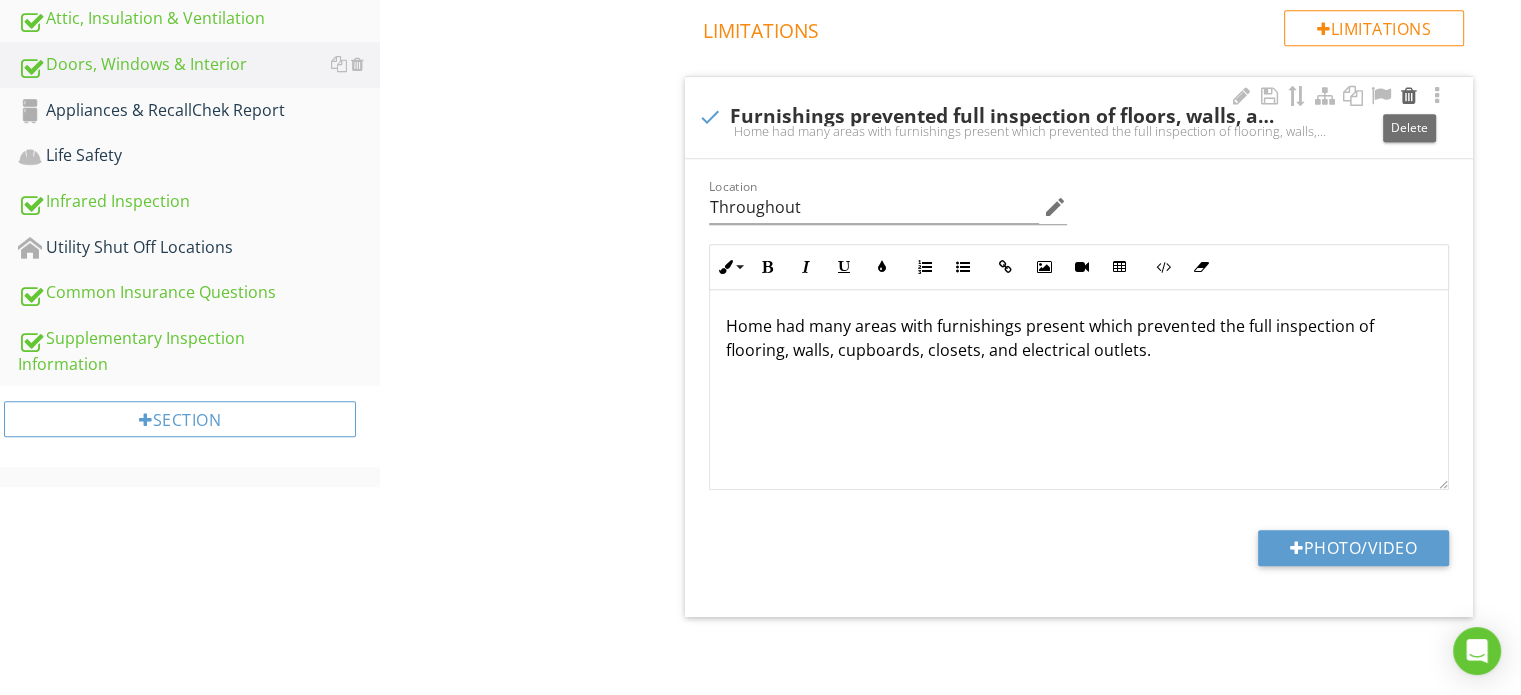 click at bounding box center [1409, 96] 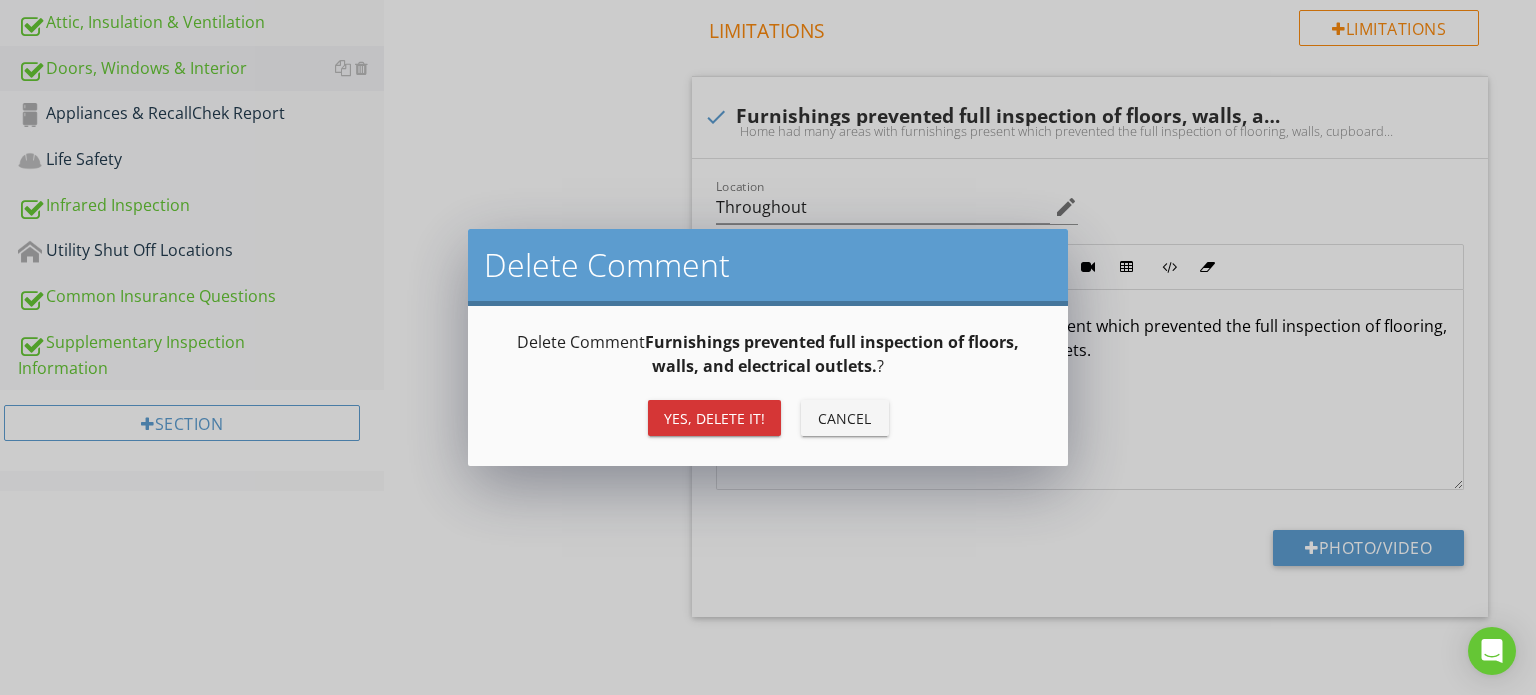 click on "Yes, Delete it!" at bounding box center [714, 418] 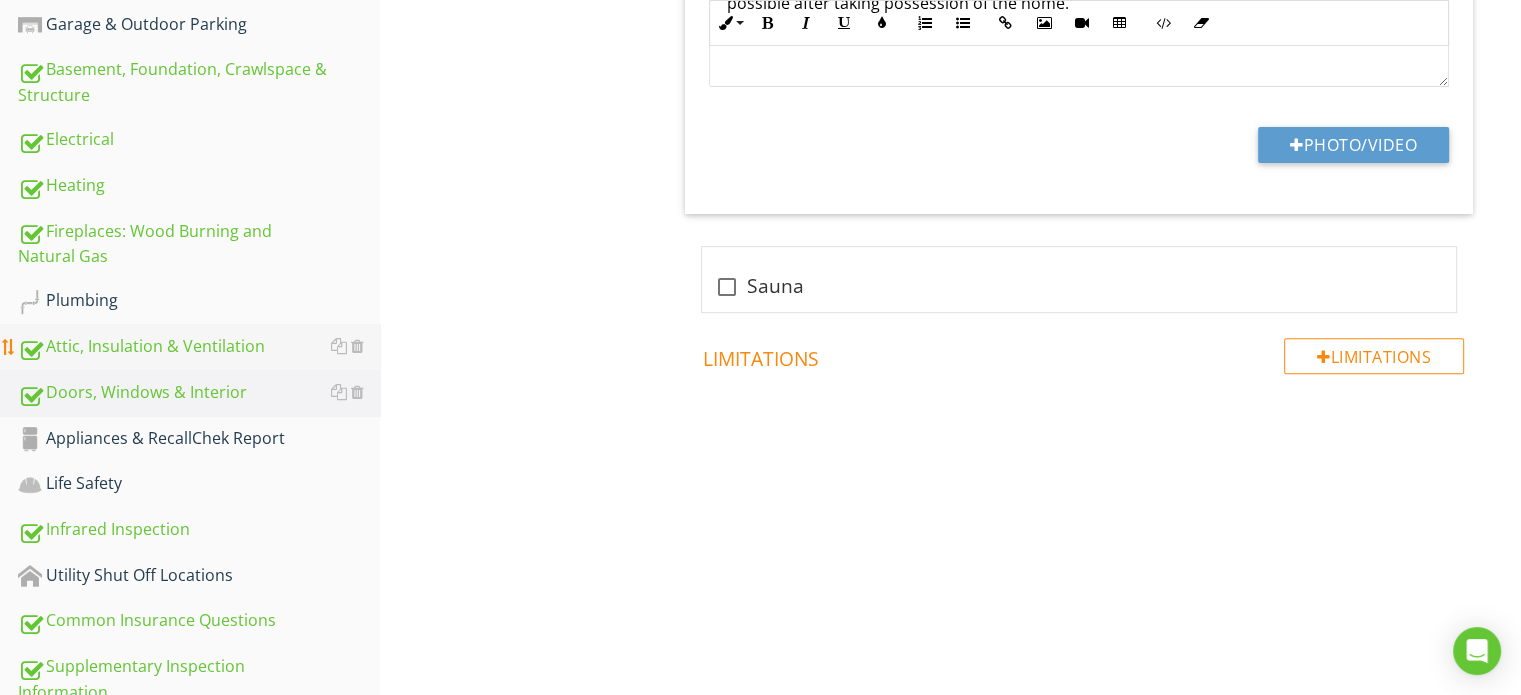 scroll, scrollTop: 768, scrollLeft: 0, axis: vertical 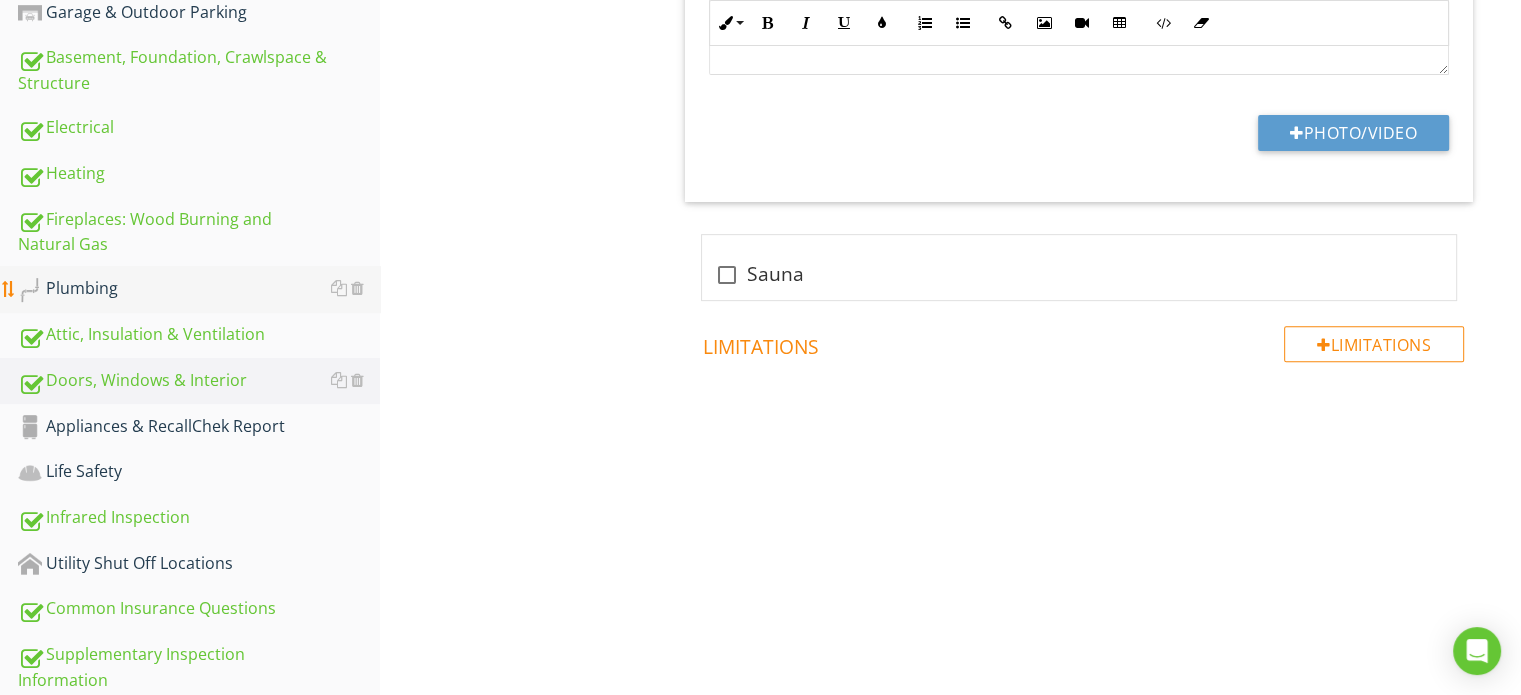 click on "Plumbing" at bounding box center [199, 289] 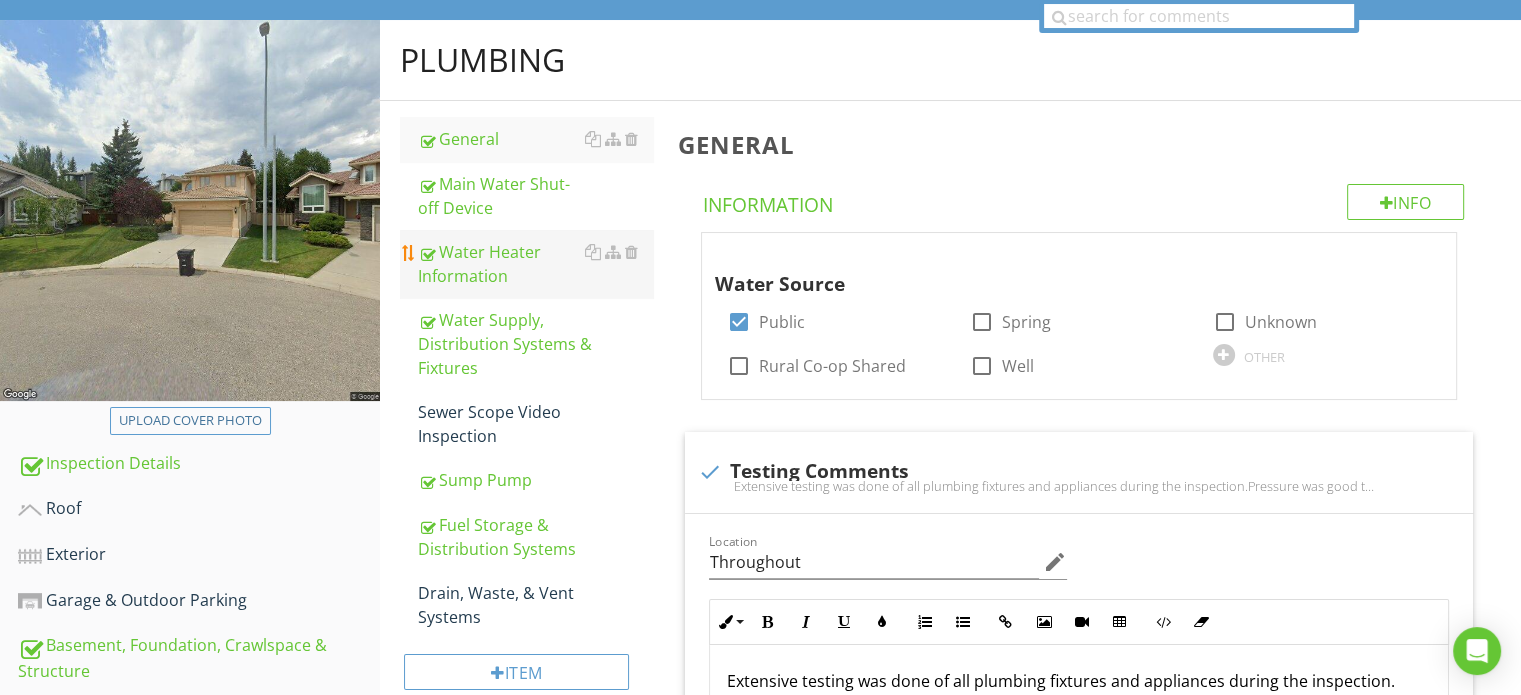 scroll, scrollTop: 168, scrollLeft: 0, axis: vertical 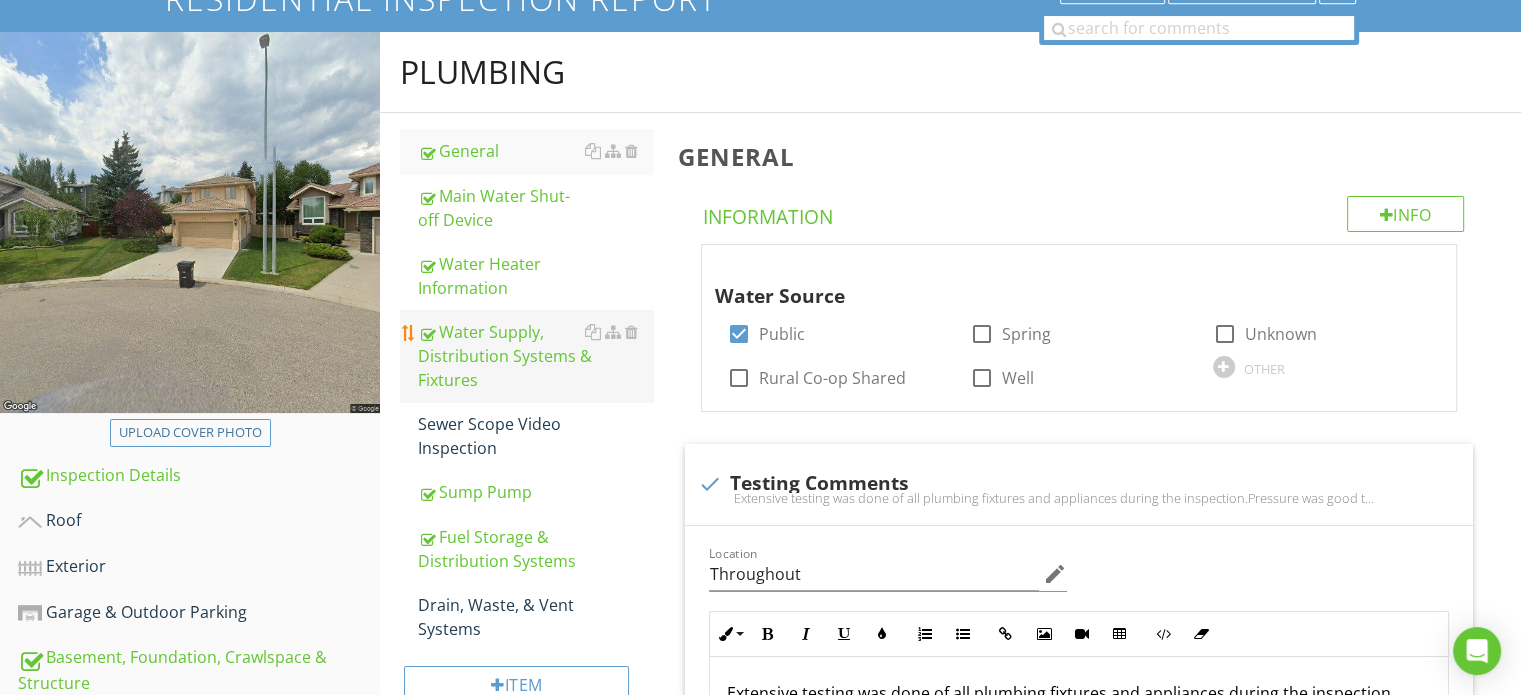 click on "Water Supply, Distribution Systems & Fixtures" at bounding box center (535, 356) 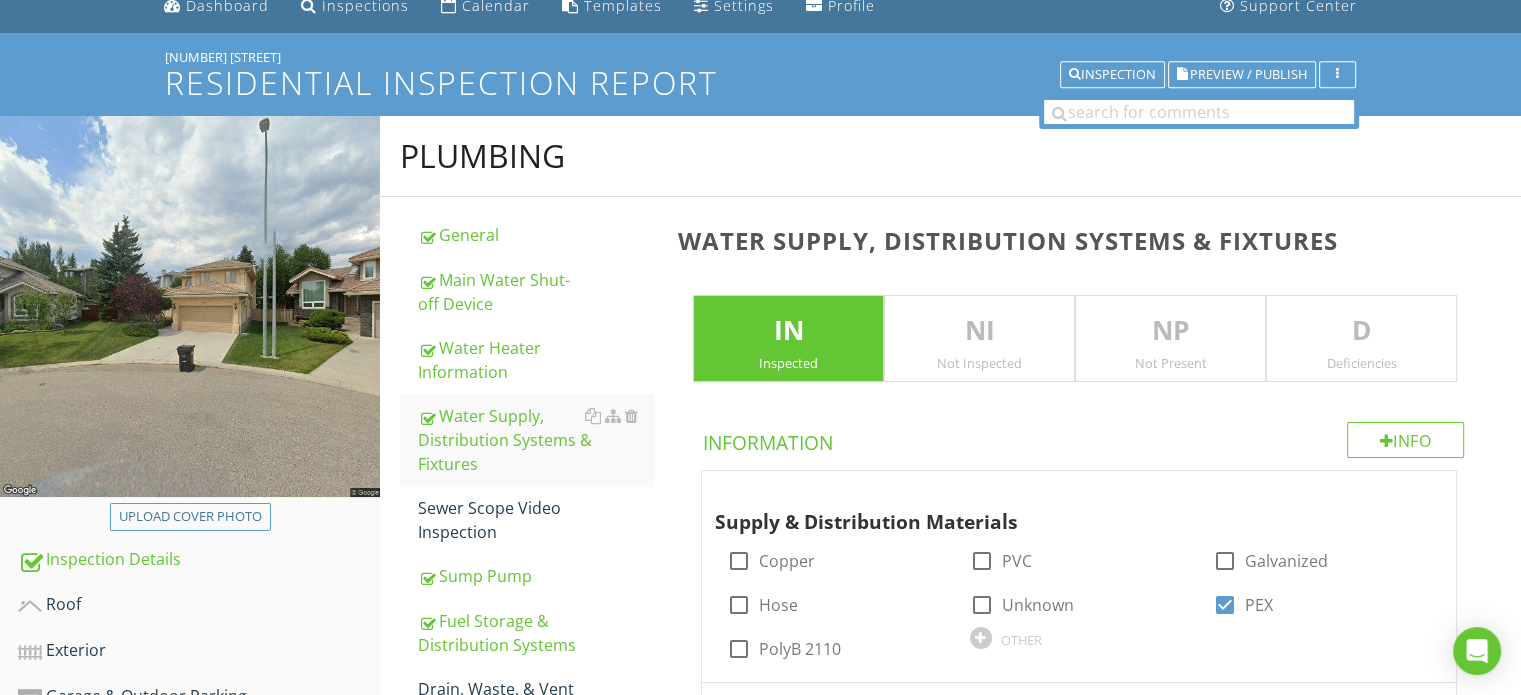 scroll, scrollTop: 68, scrollLeft: 0, axis: vertical 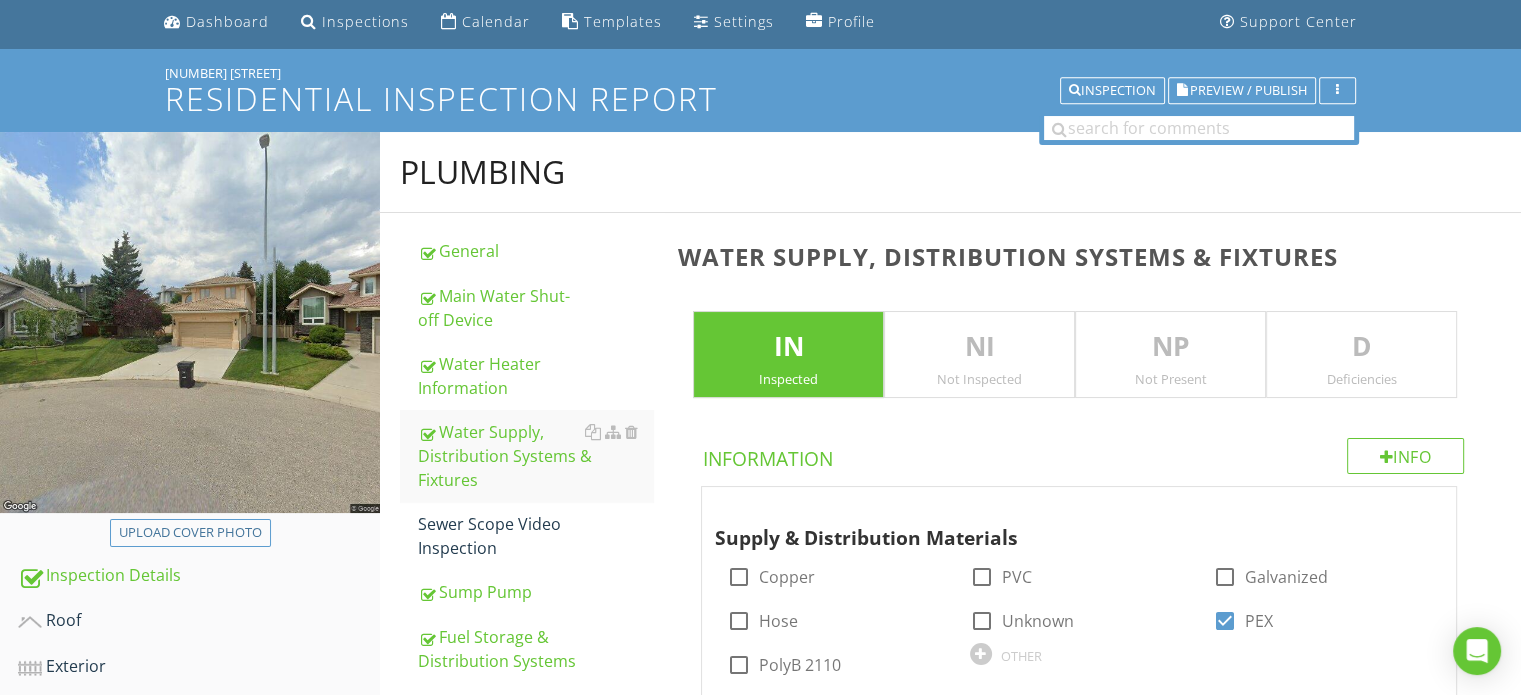 click on "D" at bounding box center (1361, 347) 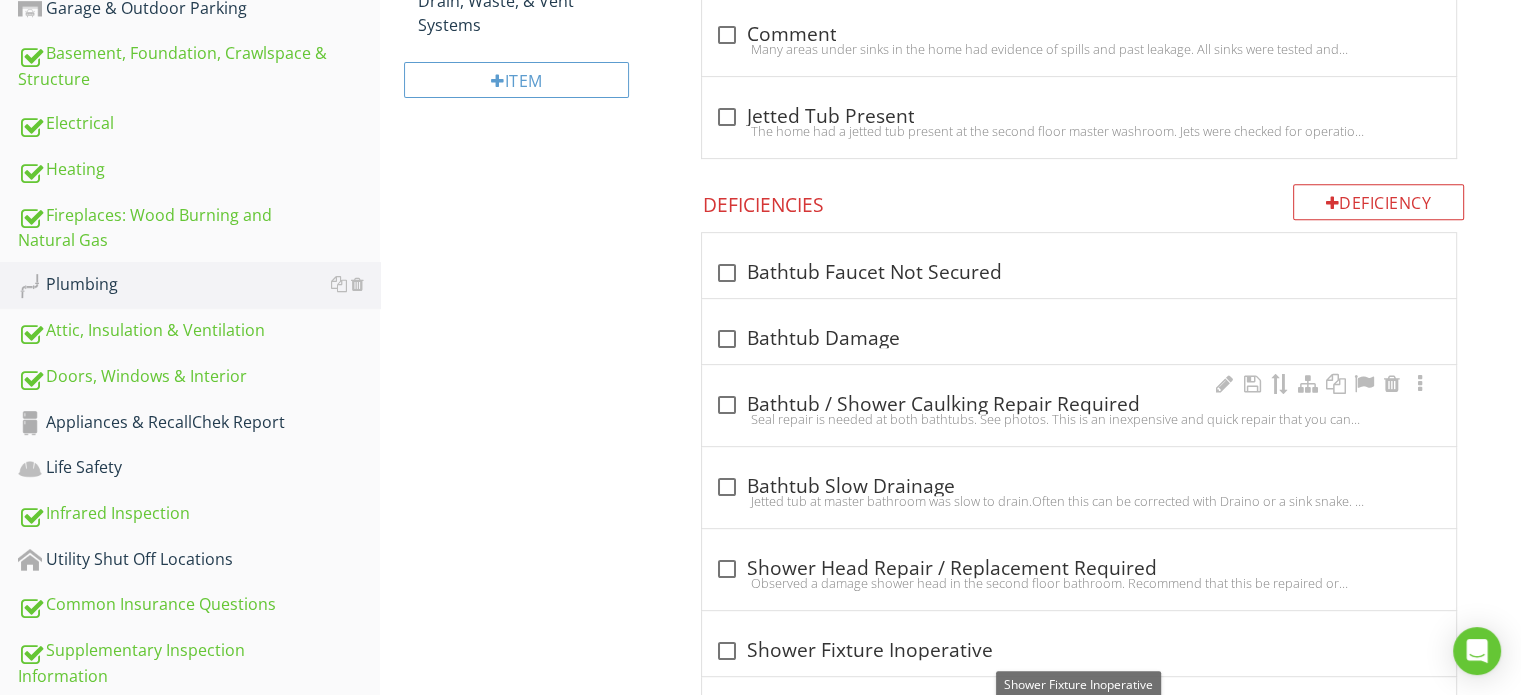 scroll, scrollTop: 768, scrollLeft: 0, axis: vertical 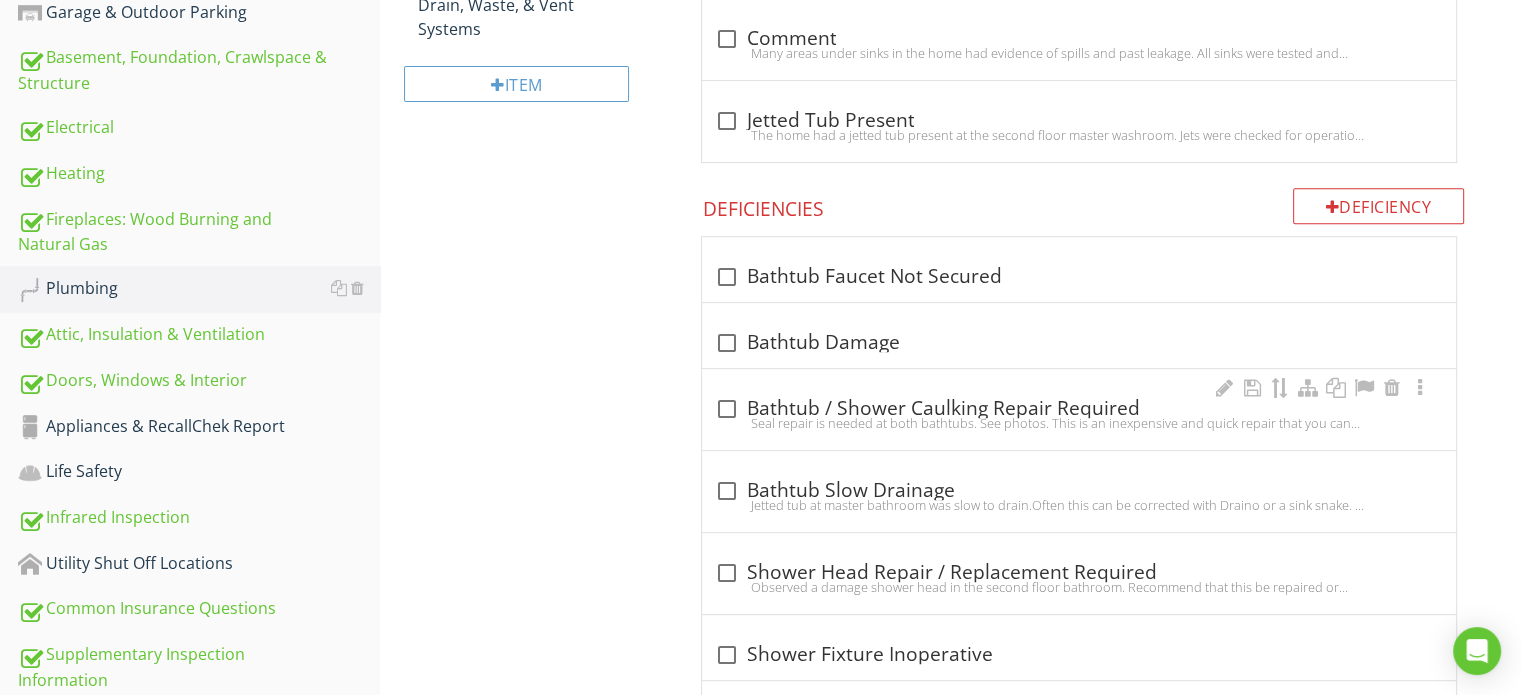 click on "Seal repair is needed at both bathtubs. See photos. This is an inexpensive and quick repair that you can carry out yourself. This is needed to prevent water from the showers from seeping into the walls. Caulking sealer can be purchased in tubes at hardware stores." at bounding box center (1079, 423) 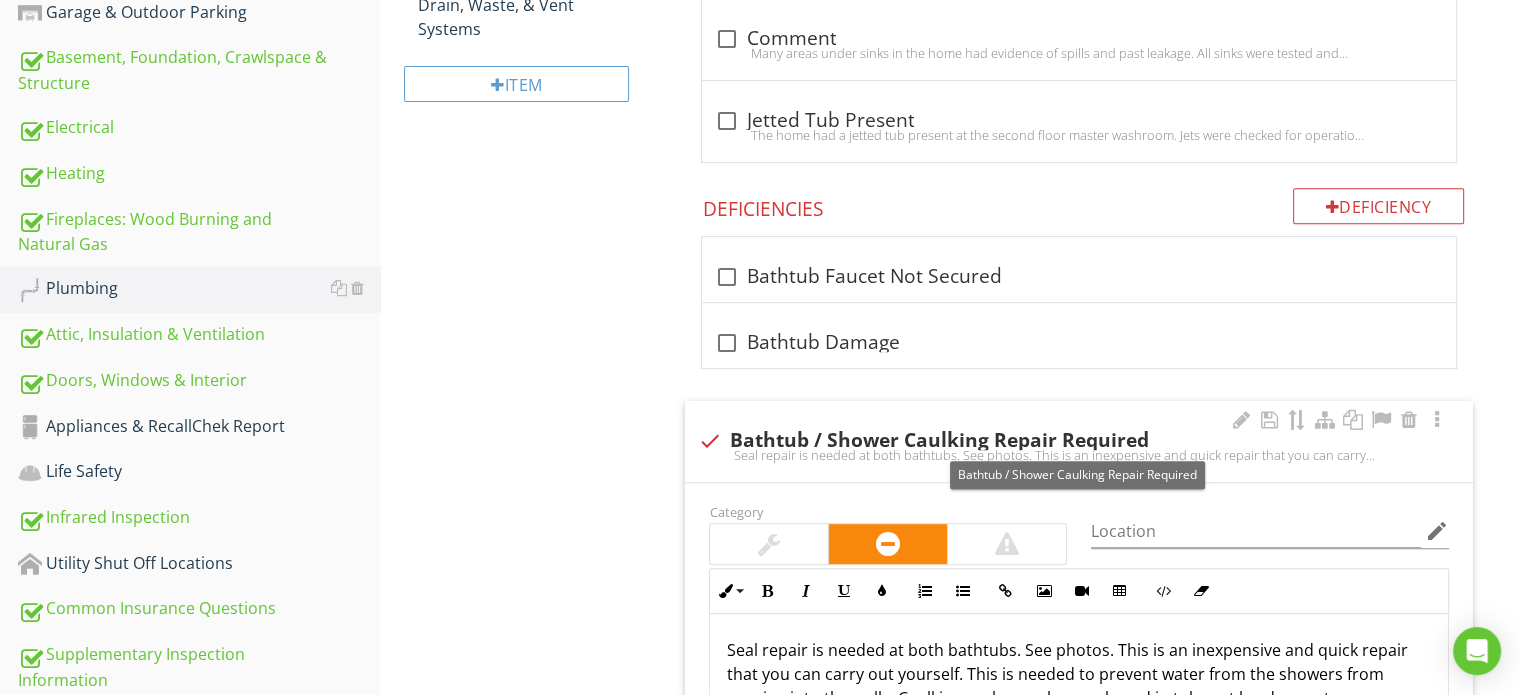 click on "check
Bathtub / Shower Caulking Repair Required" at bounding box center [1079, 441] 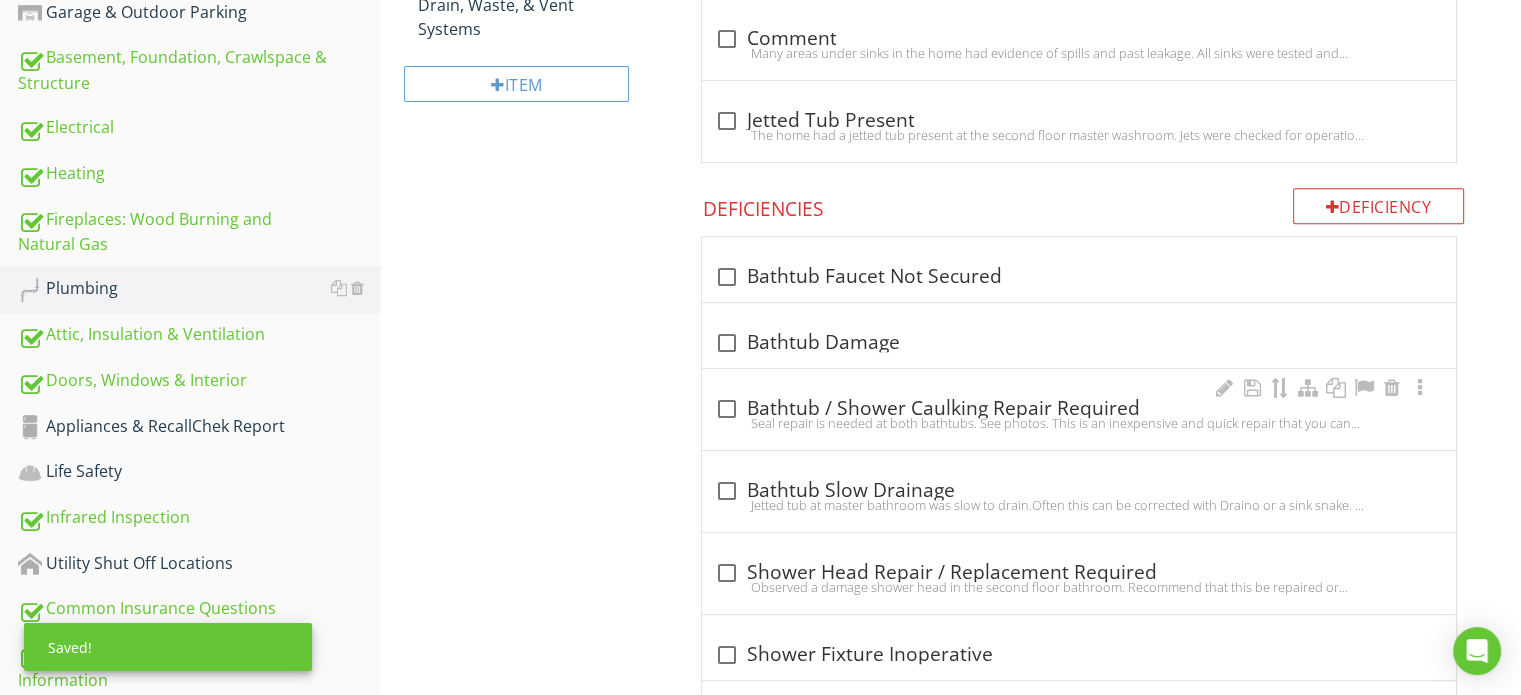 click on "Seal repair is needed at both bathtubs. See photos. This is an inexpensive and quick repair that you can carry out yourself. This is needed to prevent water from the showers from seeping into the walls. Caulking sealer can be purchased in tubes at hardware stores." at bounding box center [1079, 423] 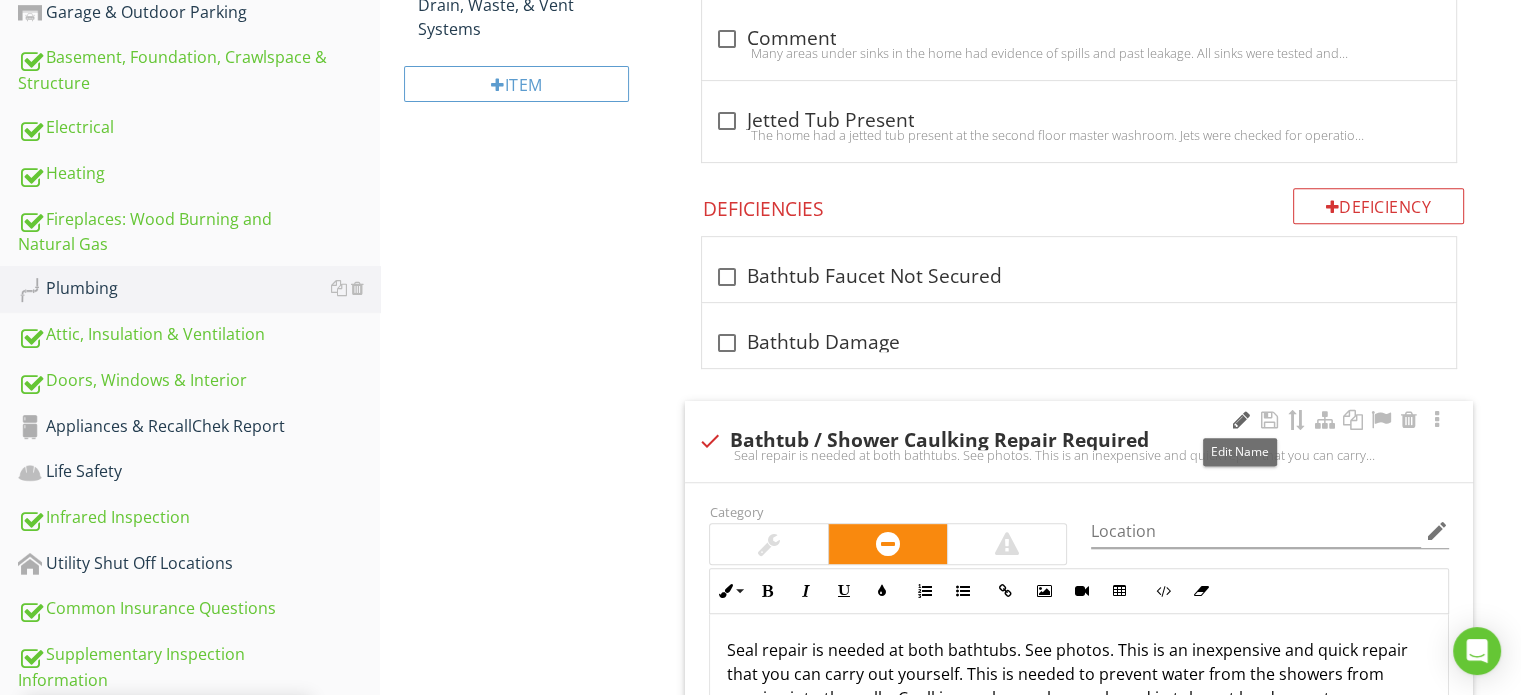 click at bounding box center [1241, 420] 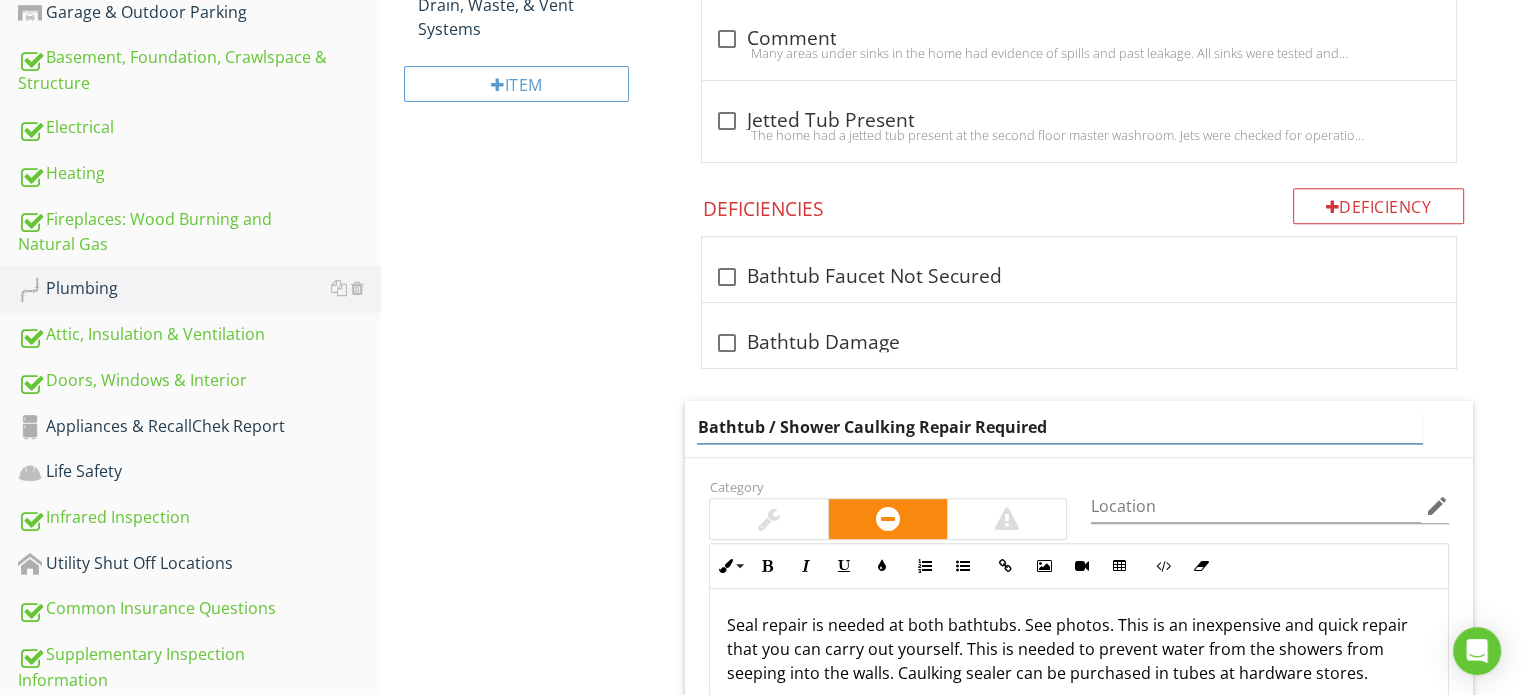 drag, startPoint x: 1072, startPoint y: 426, endPoint x: 841, endPoint y: 426, distance: 231 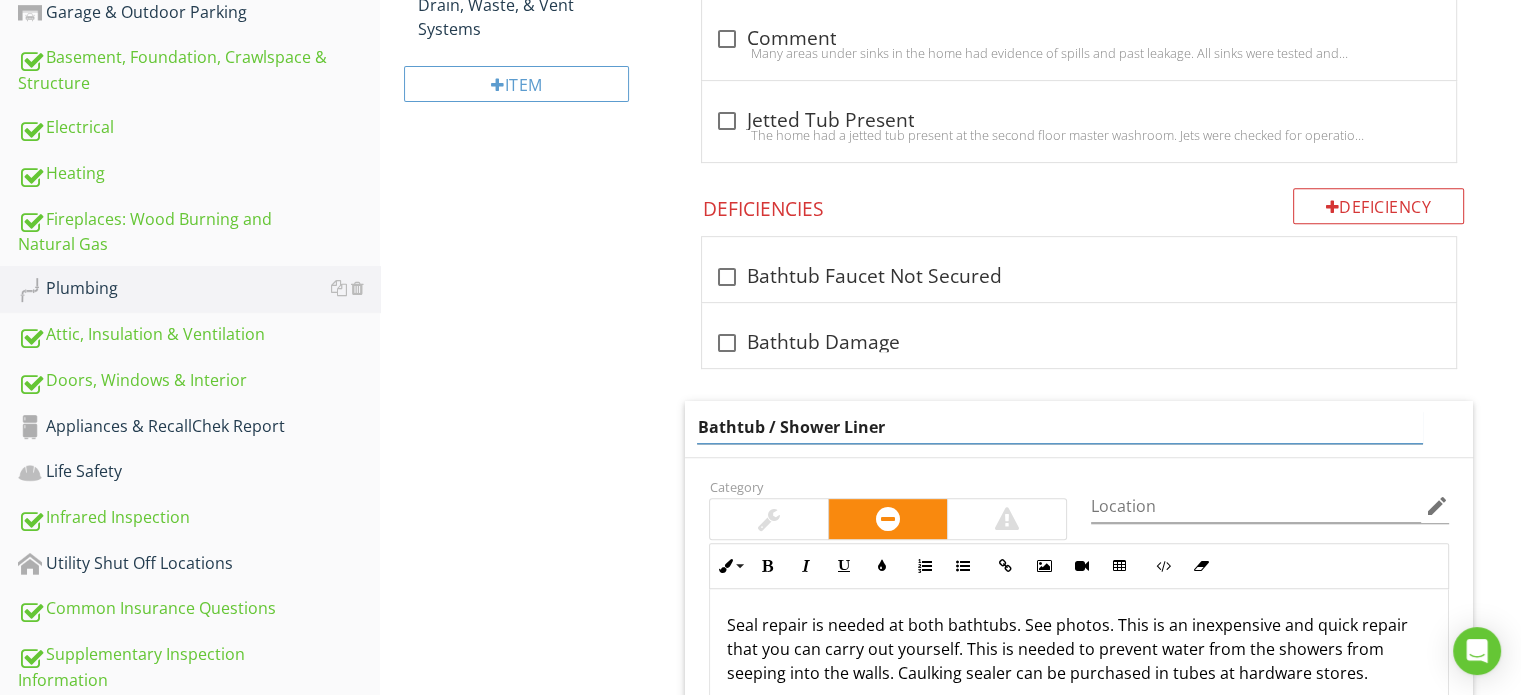 type on "Bathtub / Shower Liner" 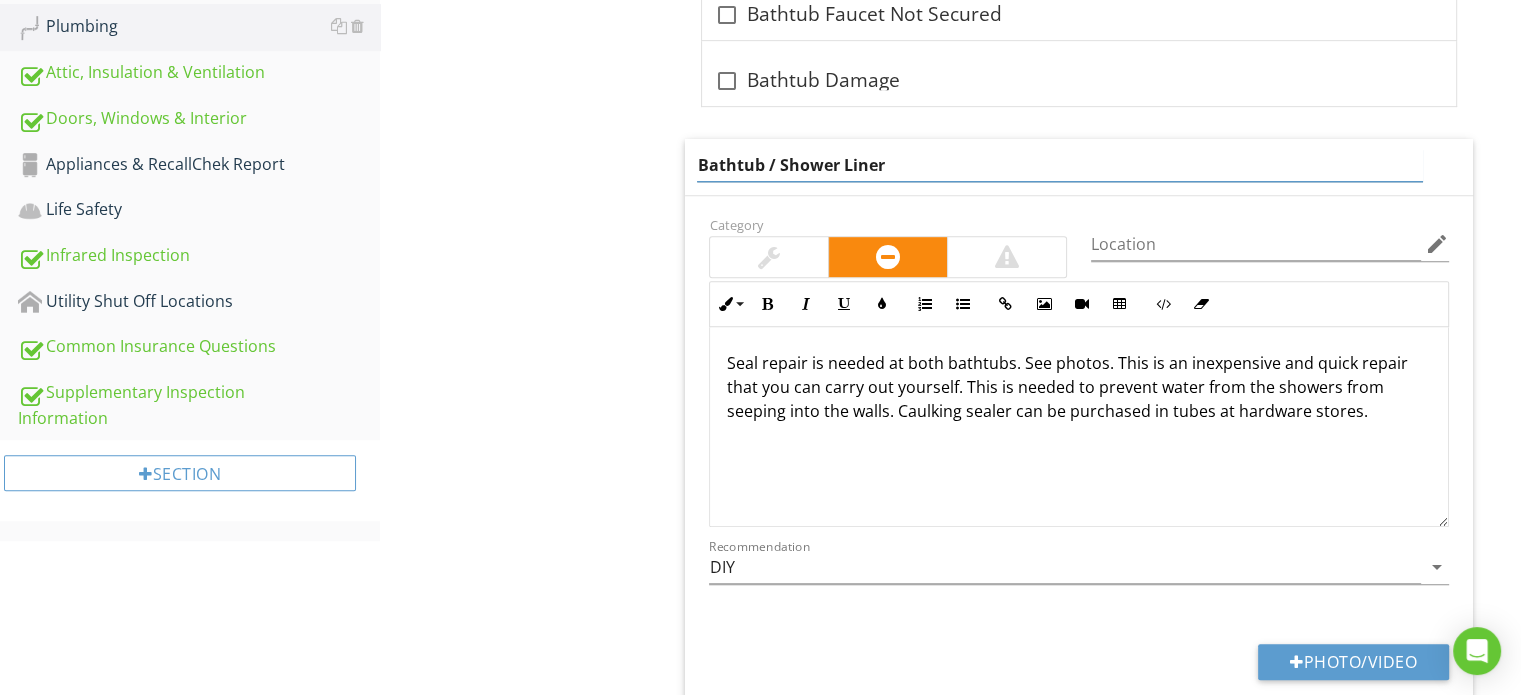 scroll, scrollTop: 1068, scrollLeft: 0, axis: vertical 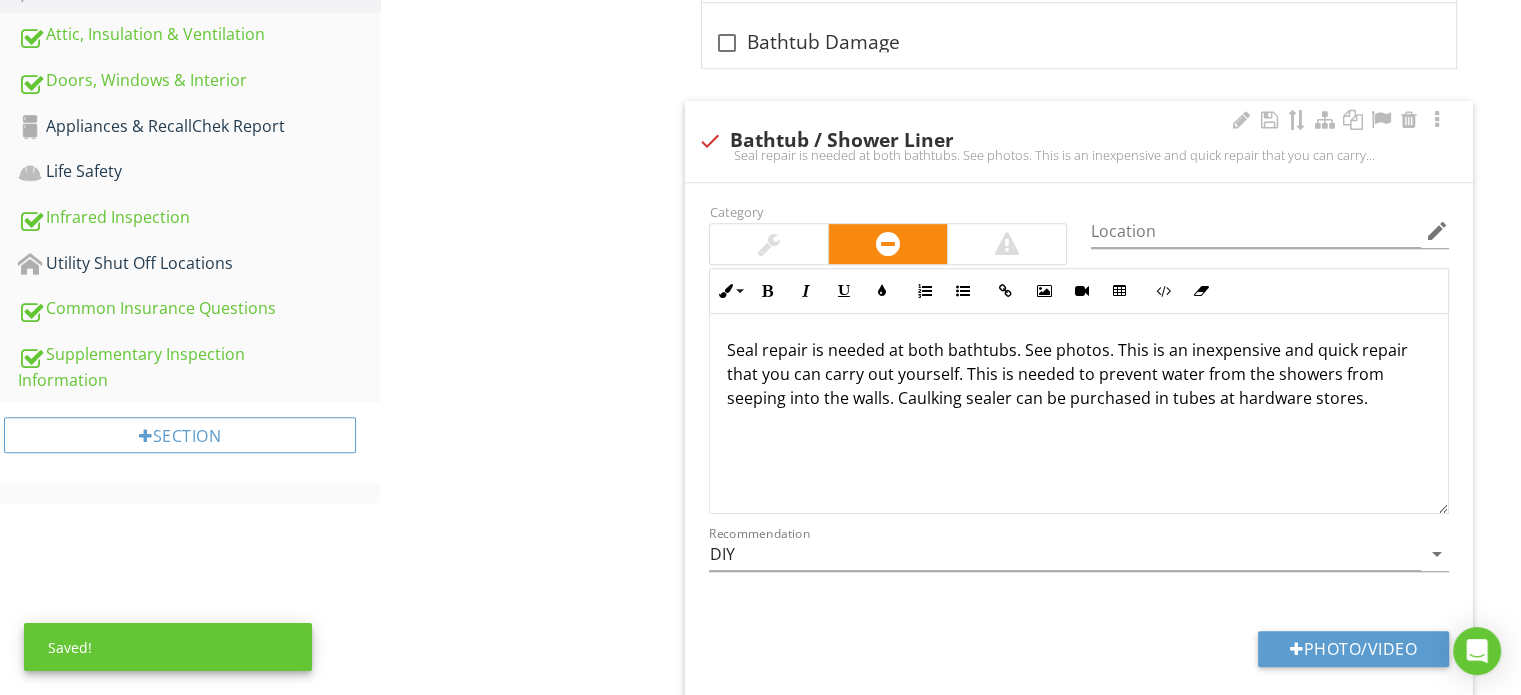 drag, startPoint x: 726, startPoint y: 315, endPoint x: 1406, endPoint y: 399, distance: 685.1686 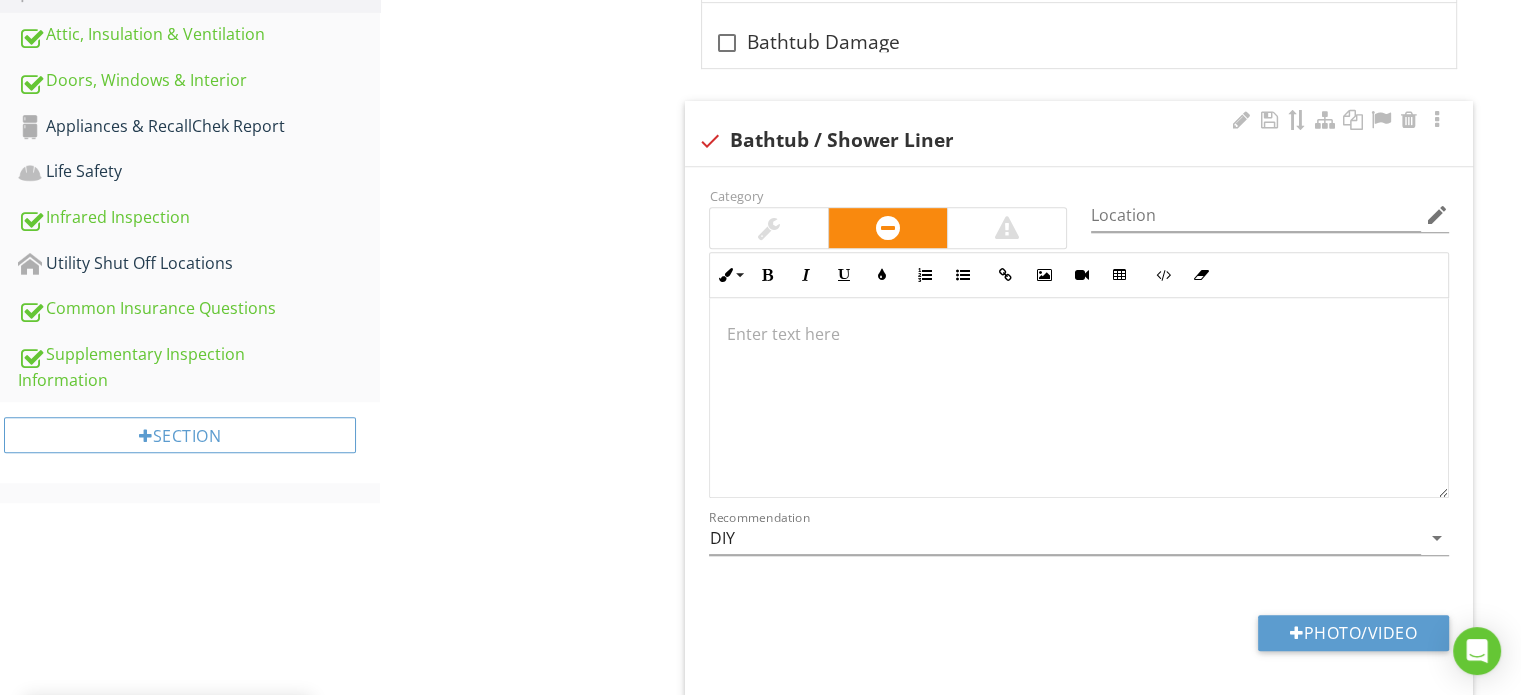scroll, scrollTop: 1052, scrollLeft: 0, axis: vertical 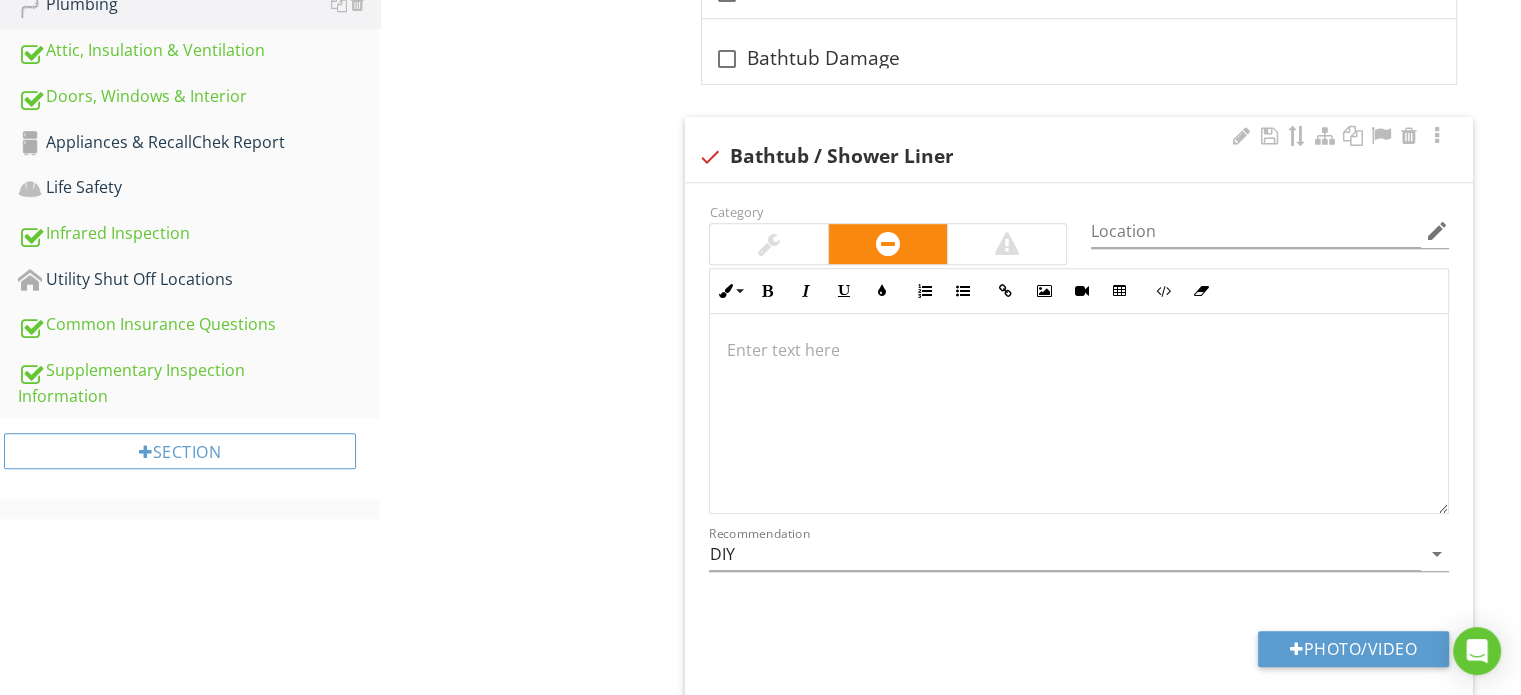 type 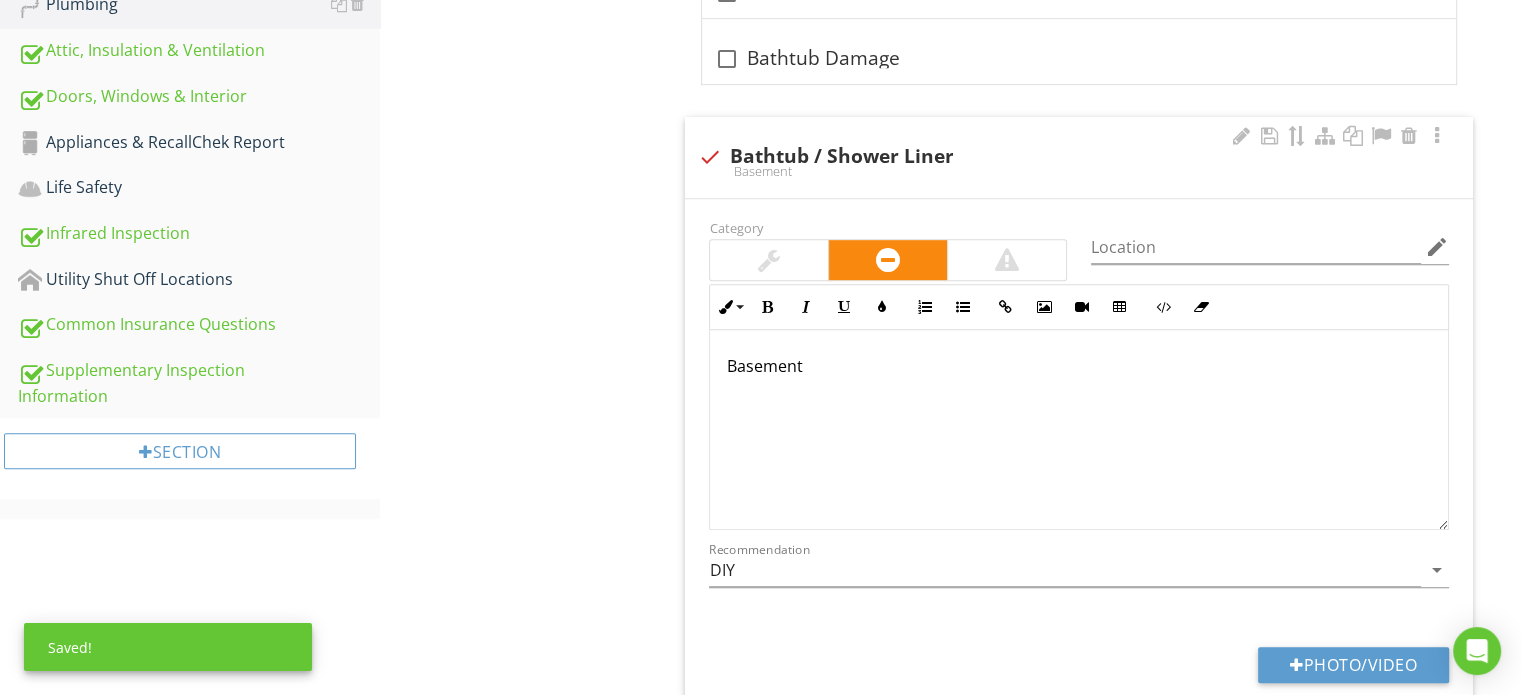 scroll, scrollTop: 1068, scrollLeft: 0, axis: vertical 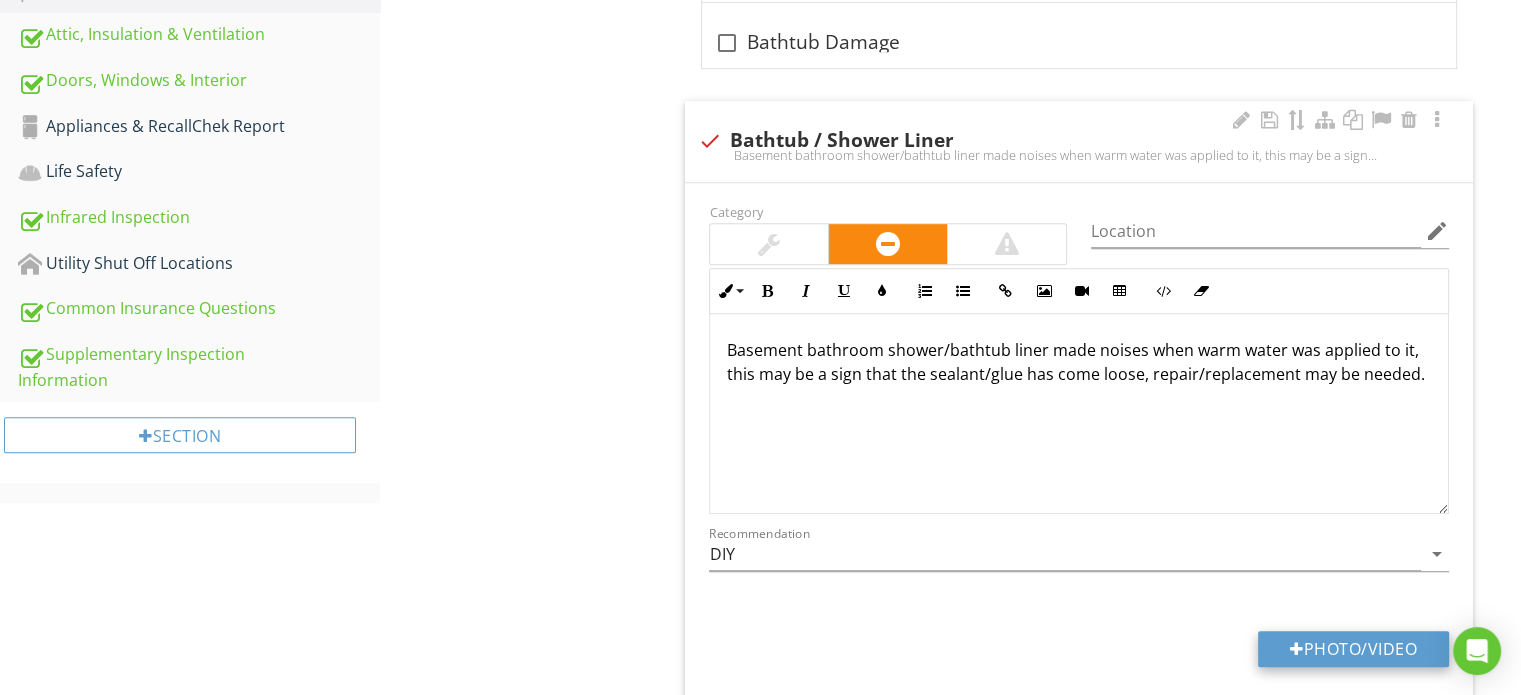 click on "Photo/Video" at bounding box center [1353, 649] 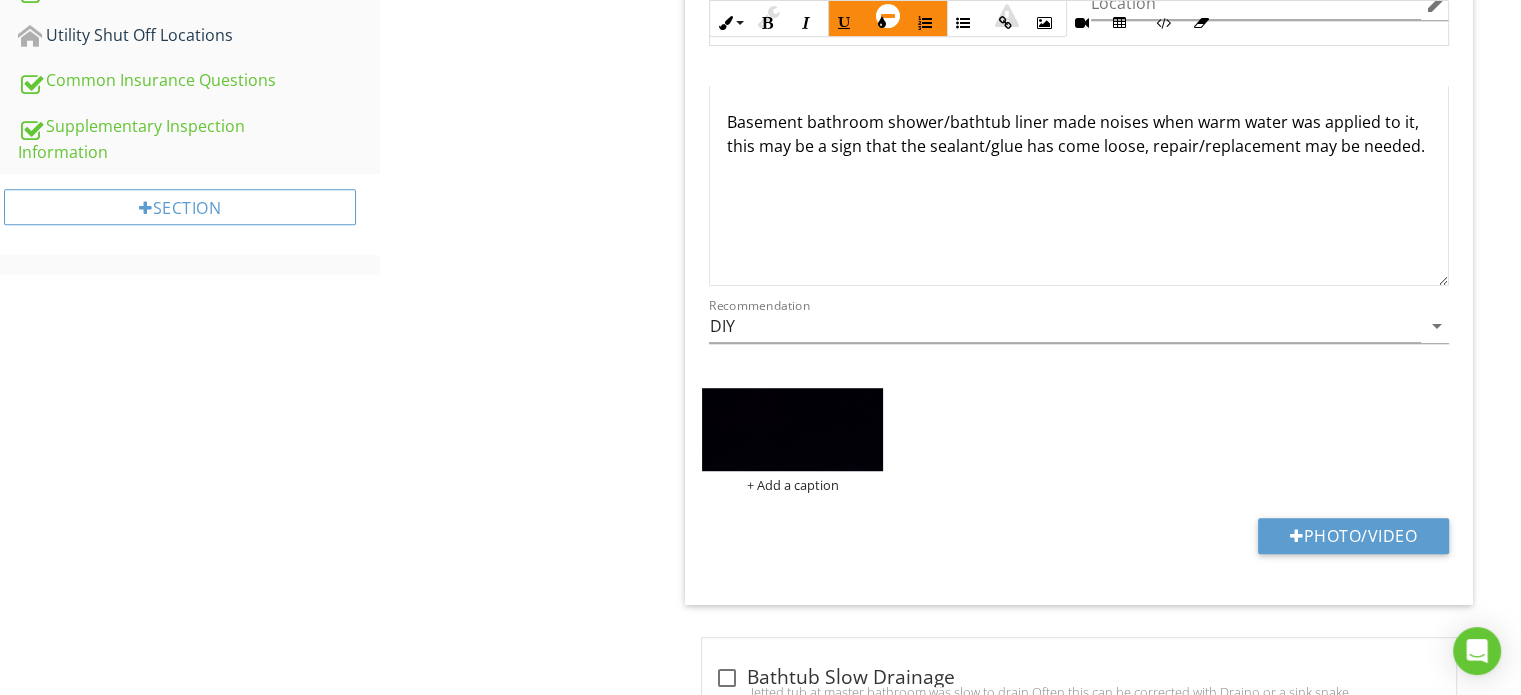 scroll, scrollTop: 1368, scrollLeft: 0, axis: vertical 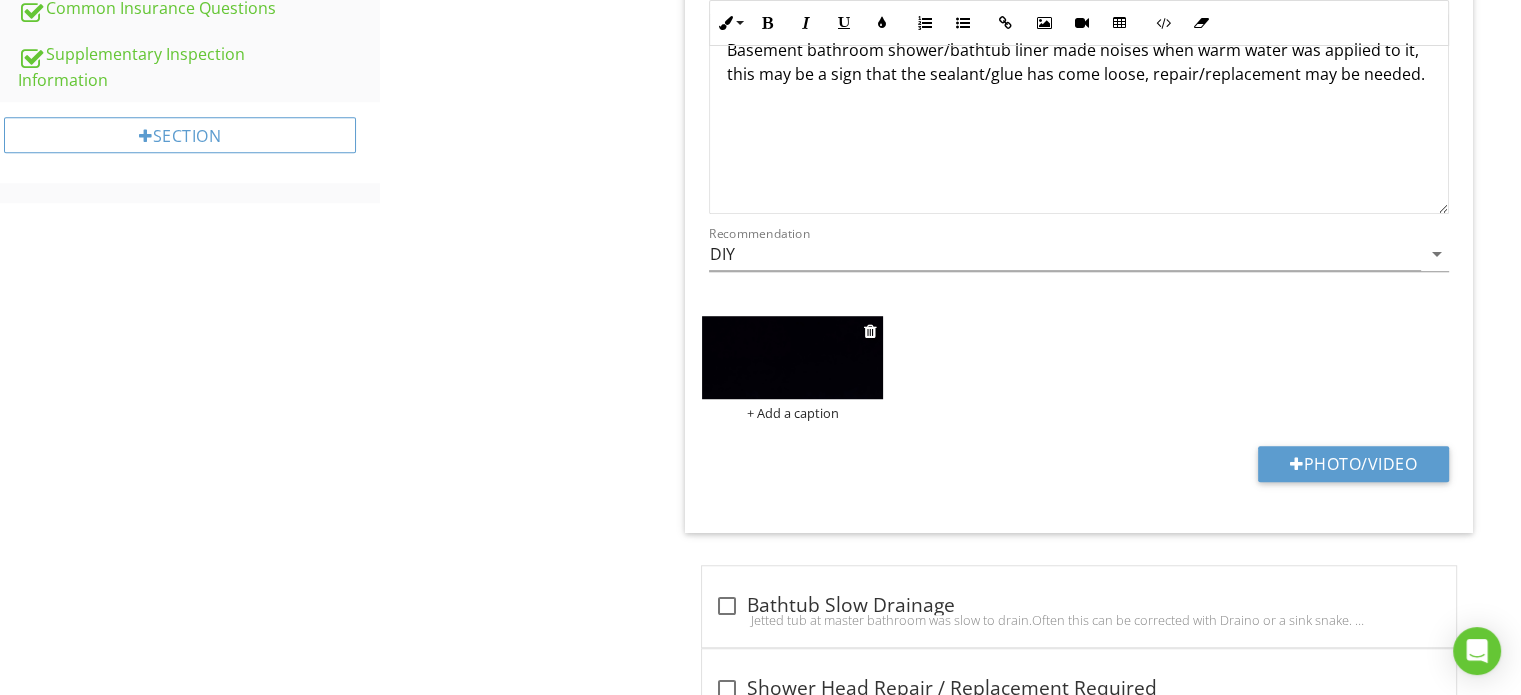 click at bounding box center [792, 358] 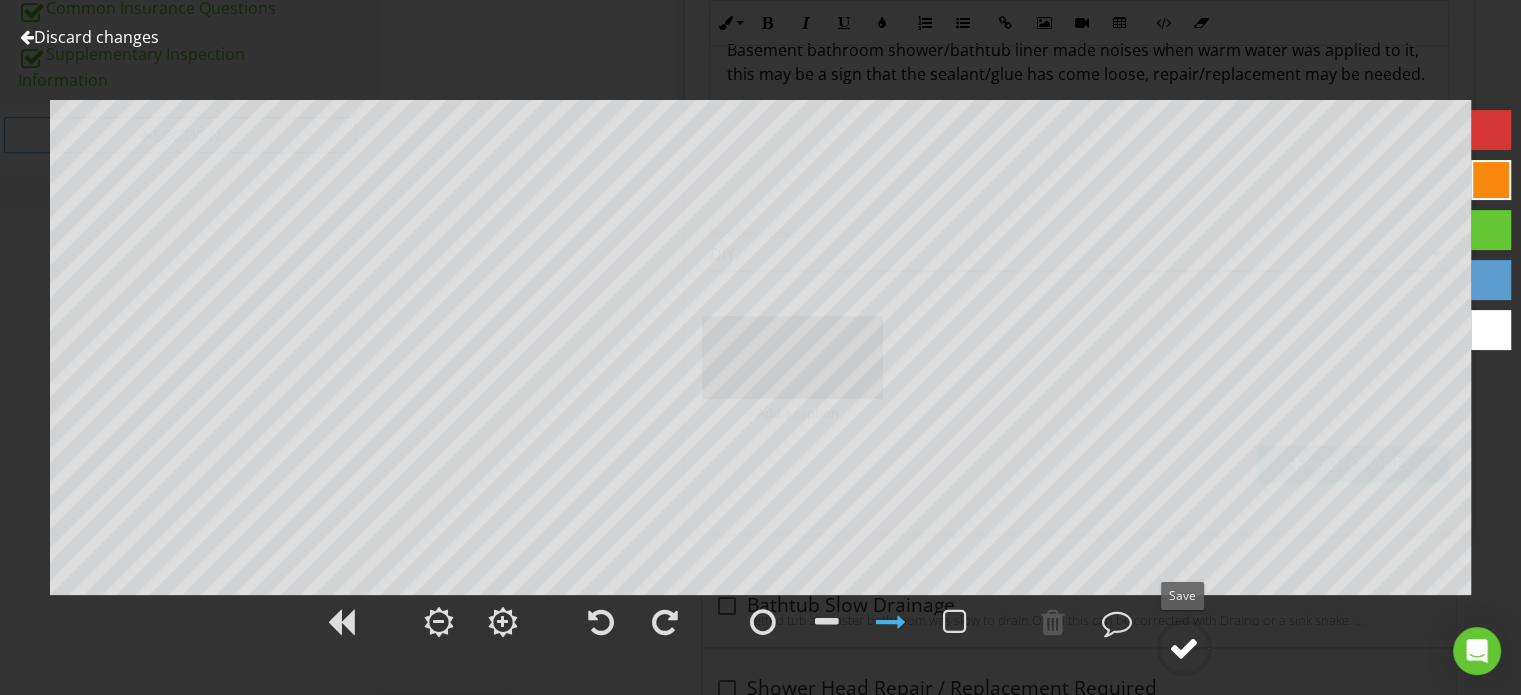 click at bounding box center (1184, 648) 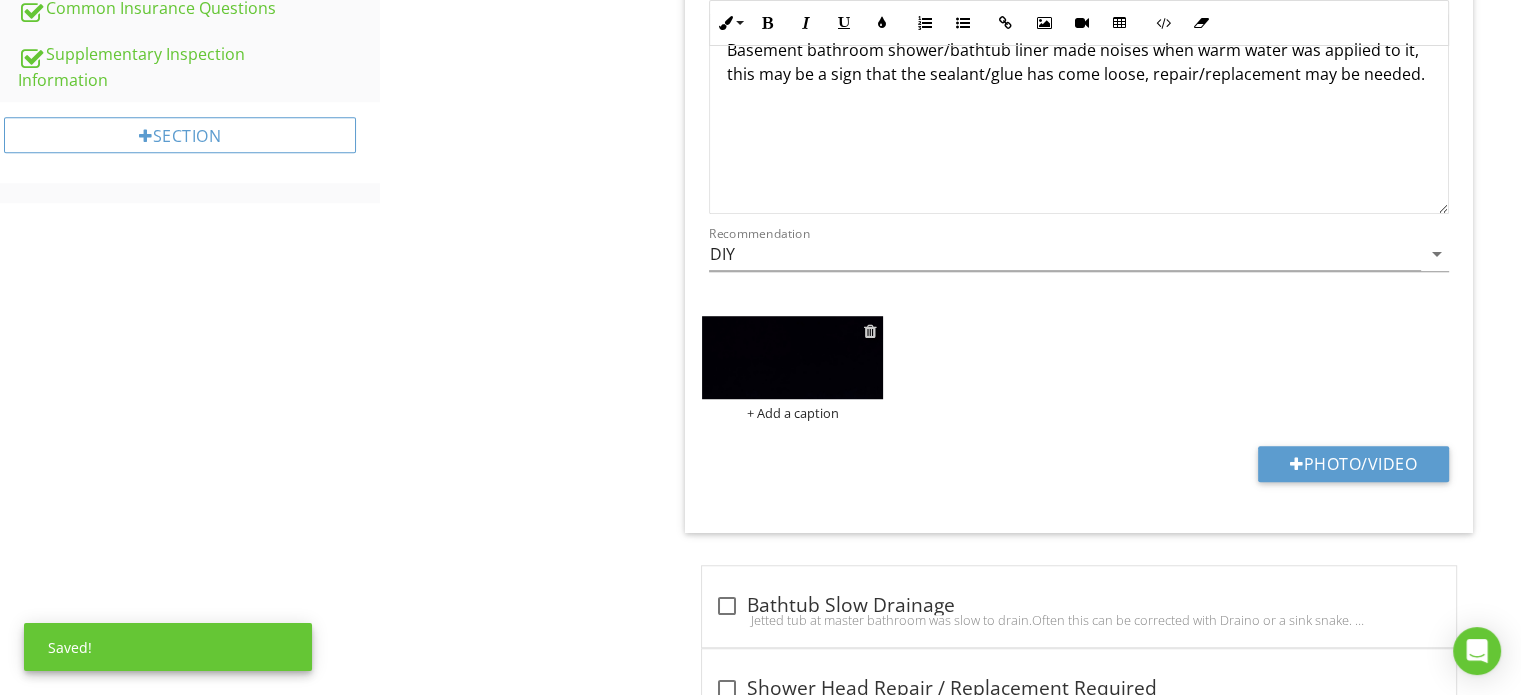 click at bounding box center (870, 331) 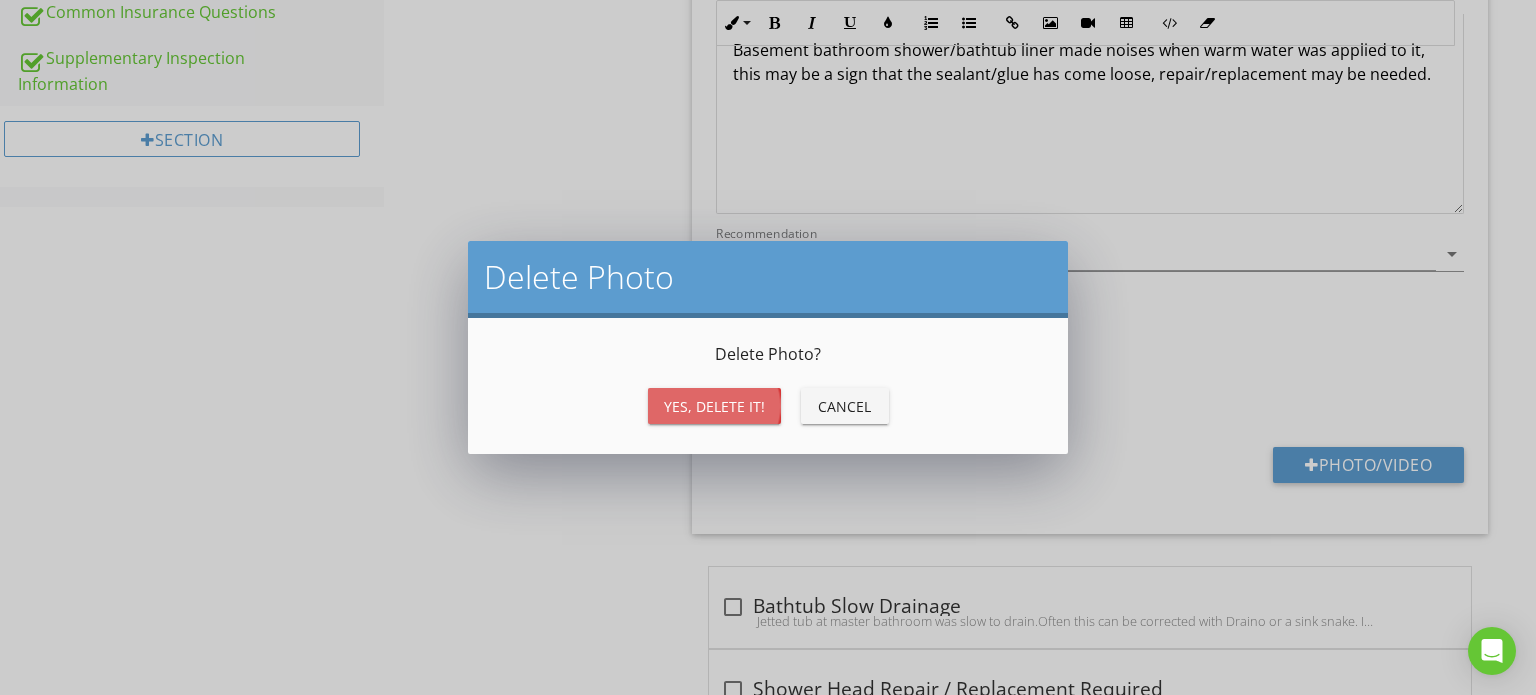 click on "Yes, Delete it!" at bounding box center (714, 406) 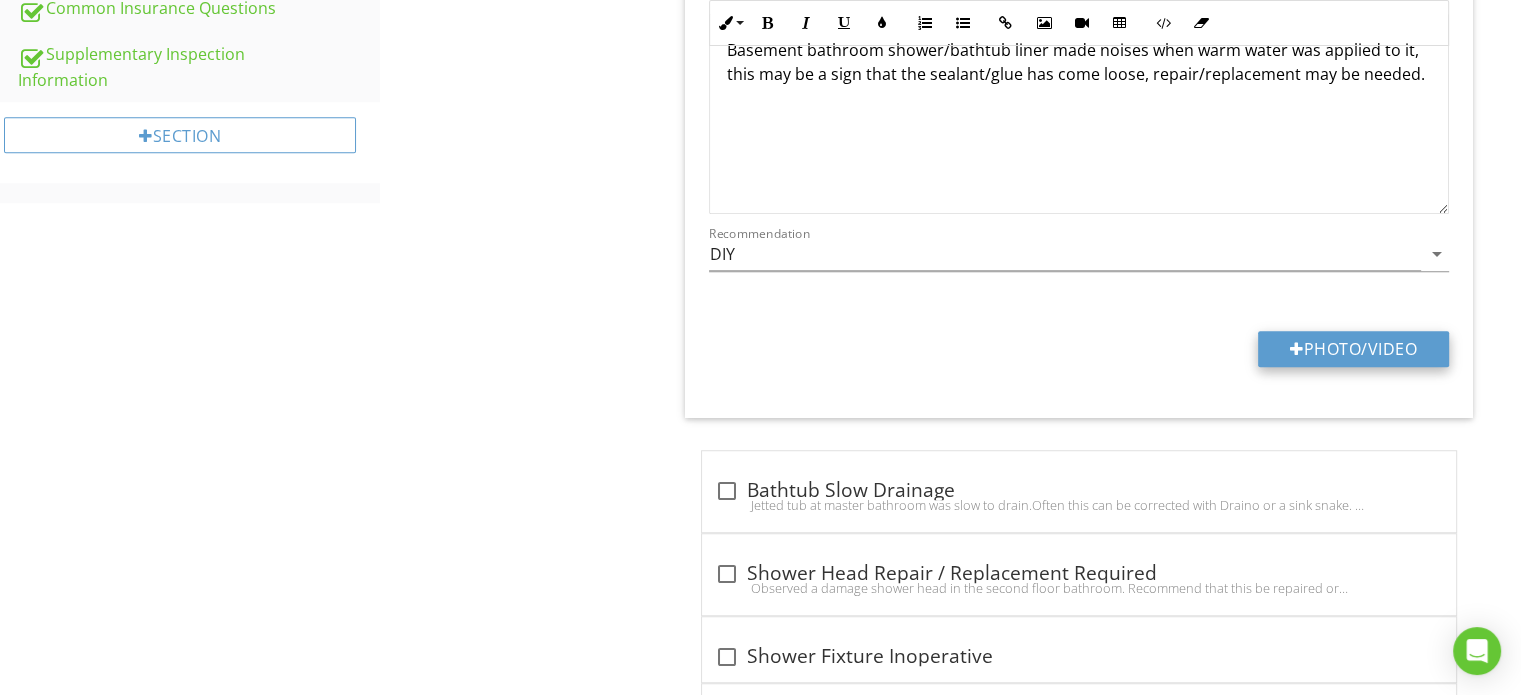 click on "Photo/Video" at bounding box center [1353, 349] 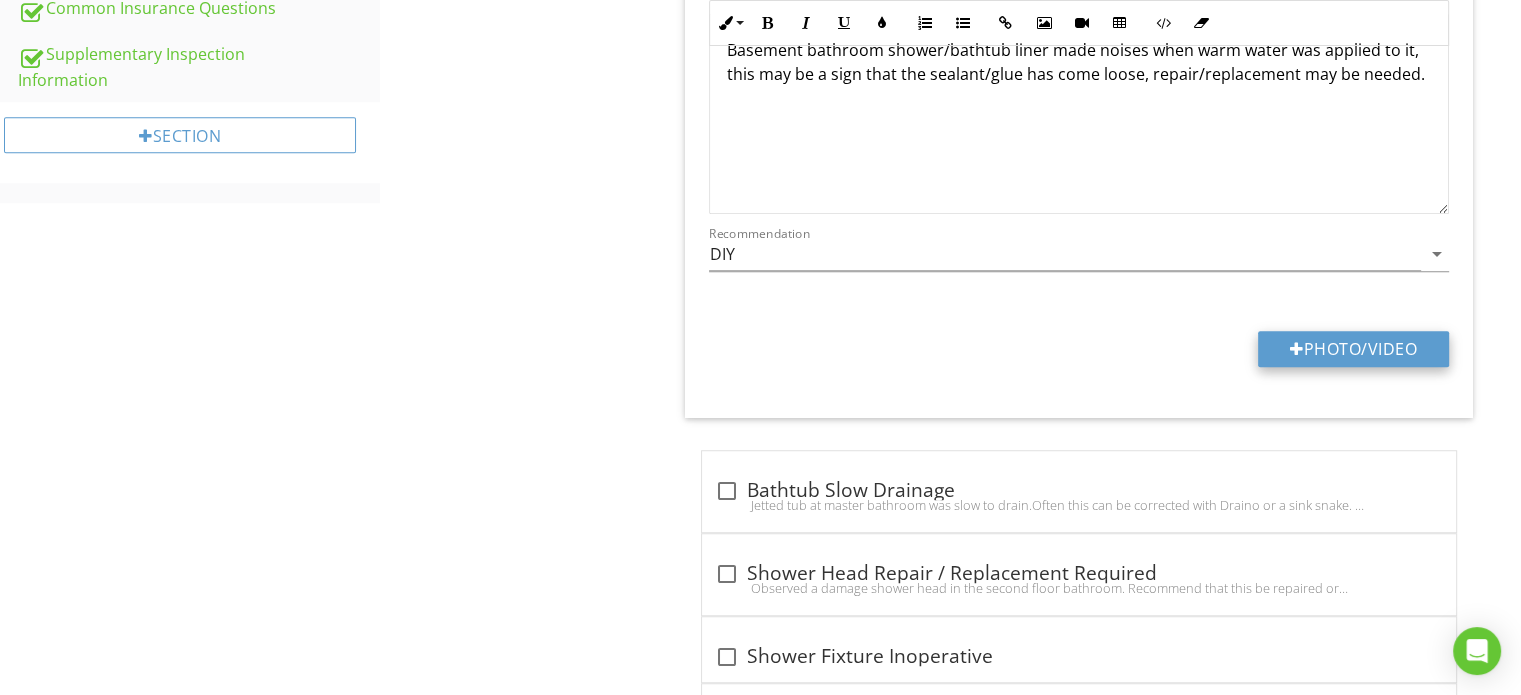 type on "C:\fakepath\20250802_110717.mp4" 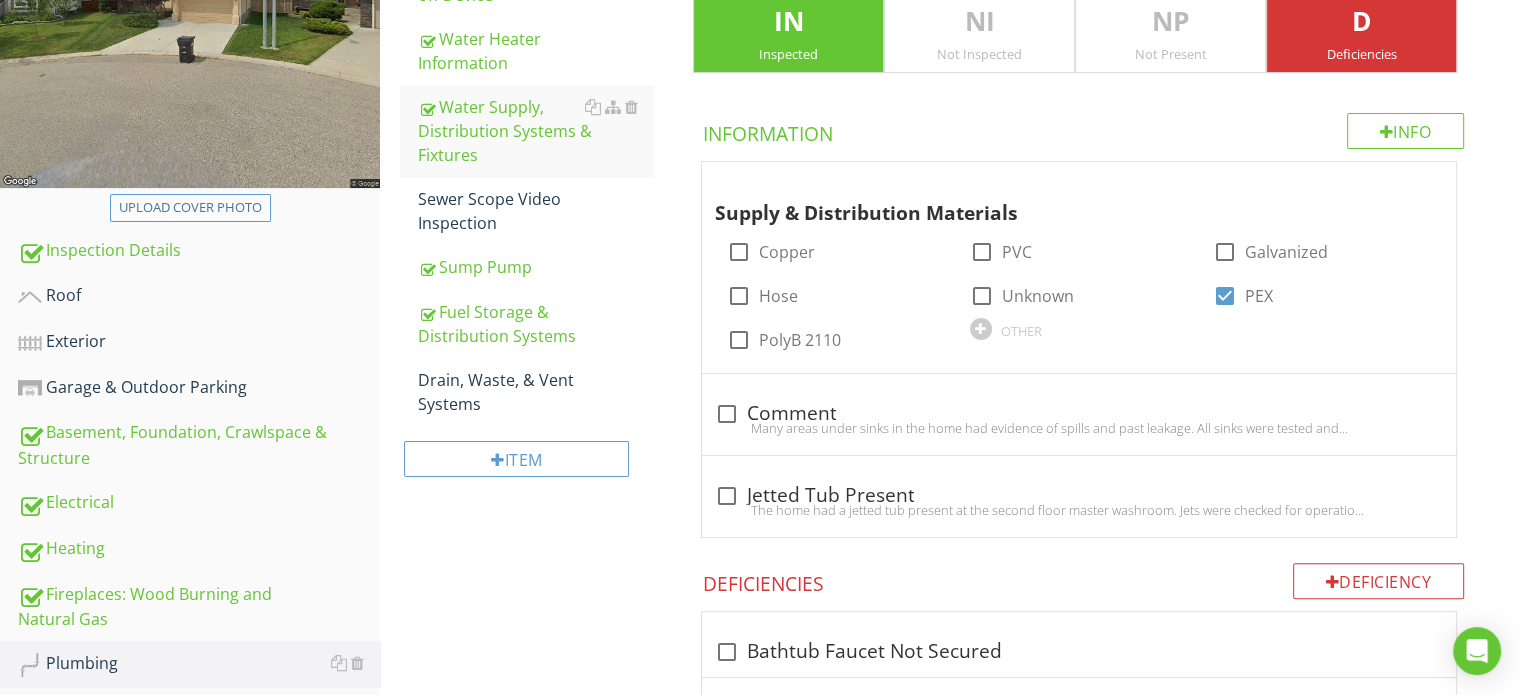 scroll, scrollTop: 668, scrollLeft: 0, axis: vertical 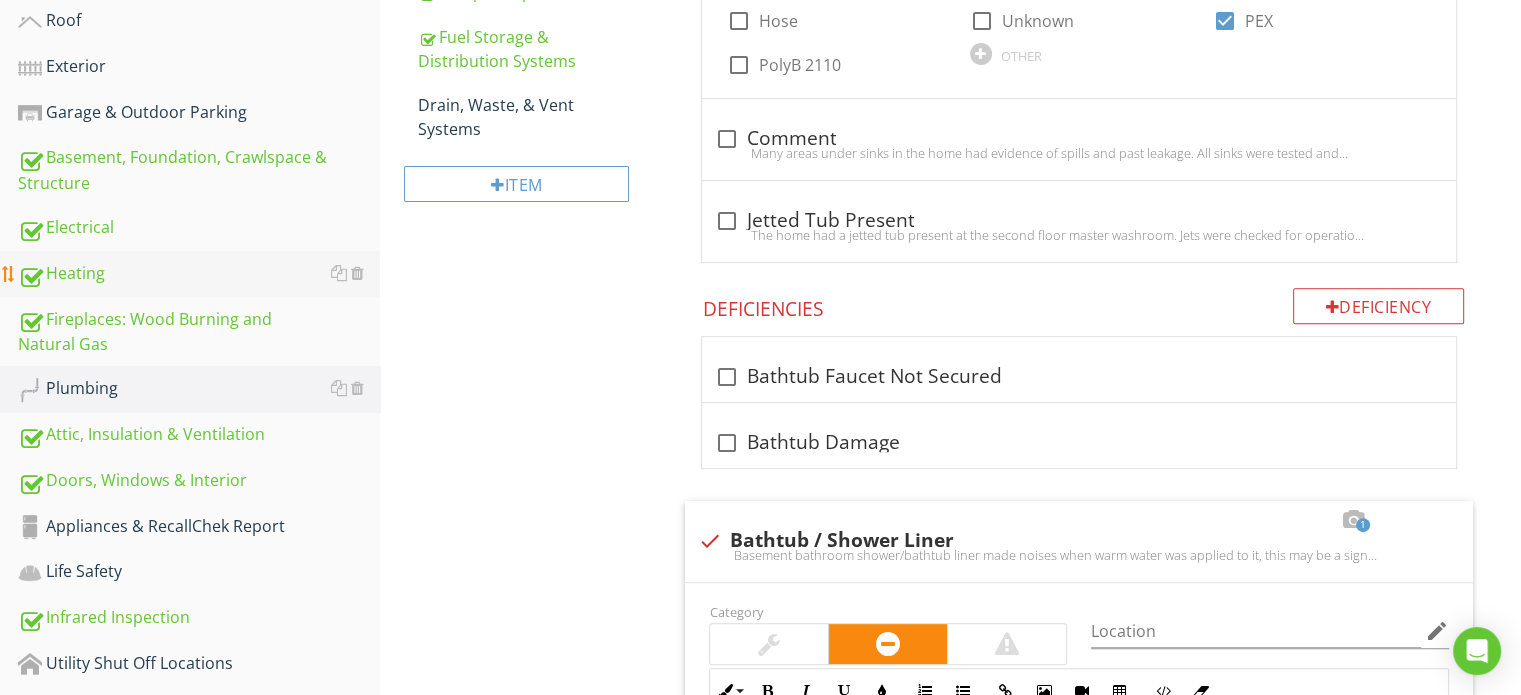 click on "Heating" at bounding box center [199, 274] 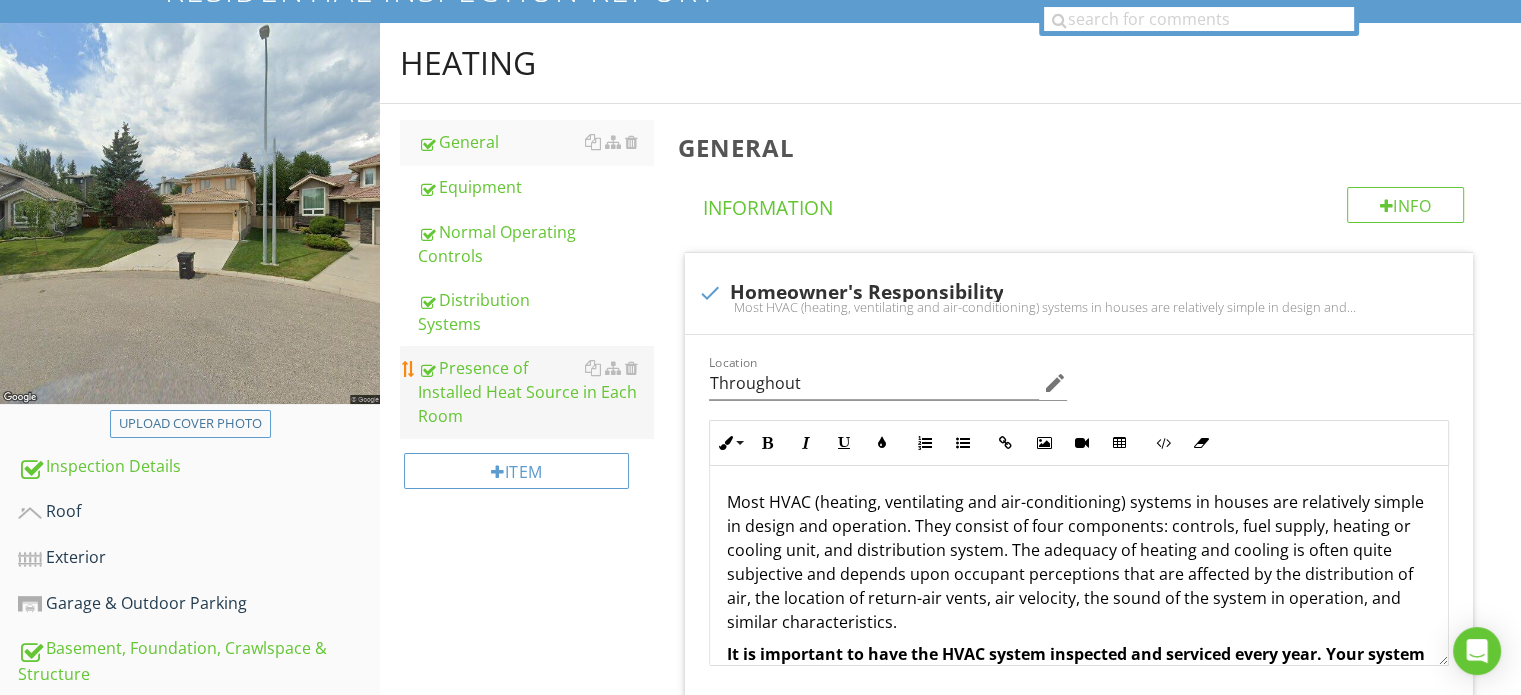 scroll, scrollTop: 68, scrollLeft: 0, axis: vertical 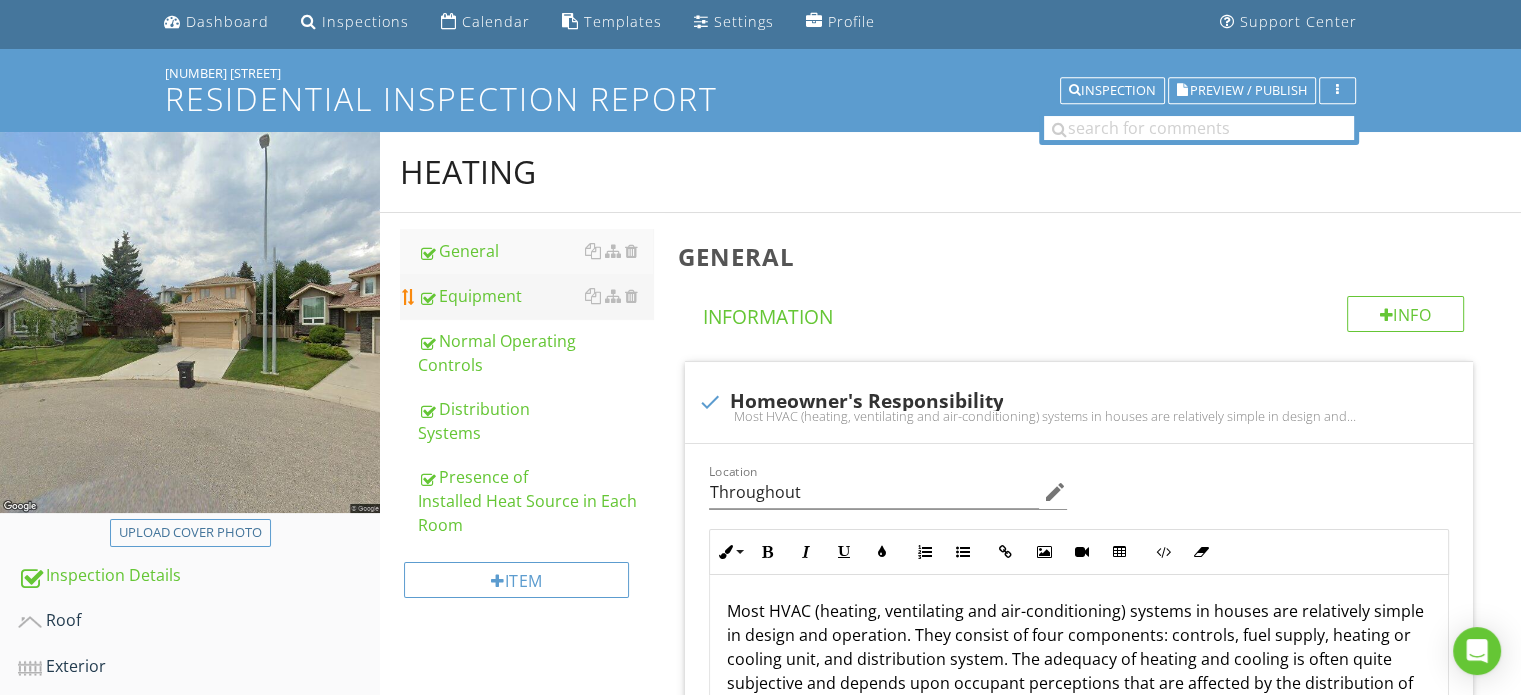 click on "Equipment" at bounding box center (535, 296) 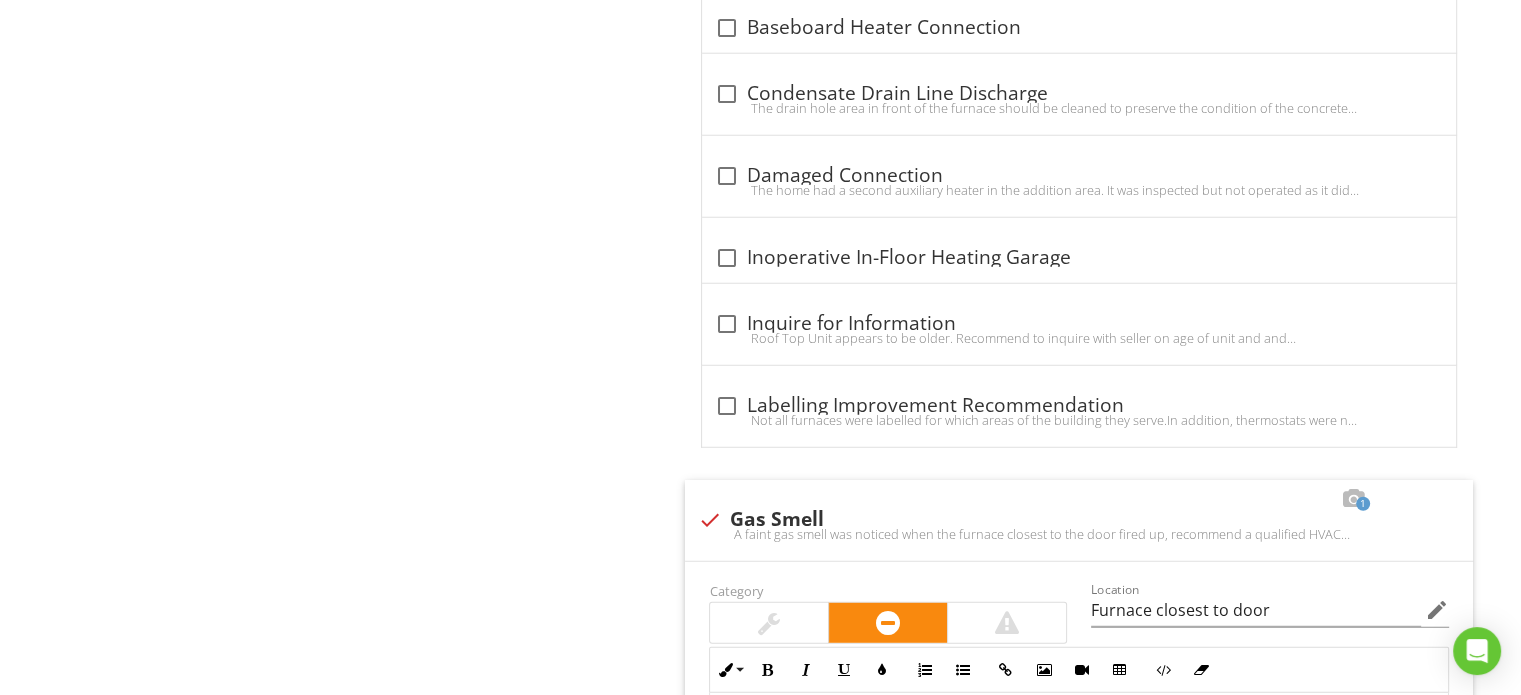 scroll, scrollTop: 5668, scrollLeft: 0, axis: vertical 